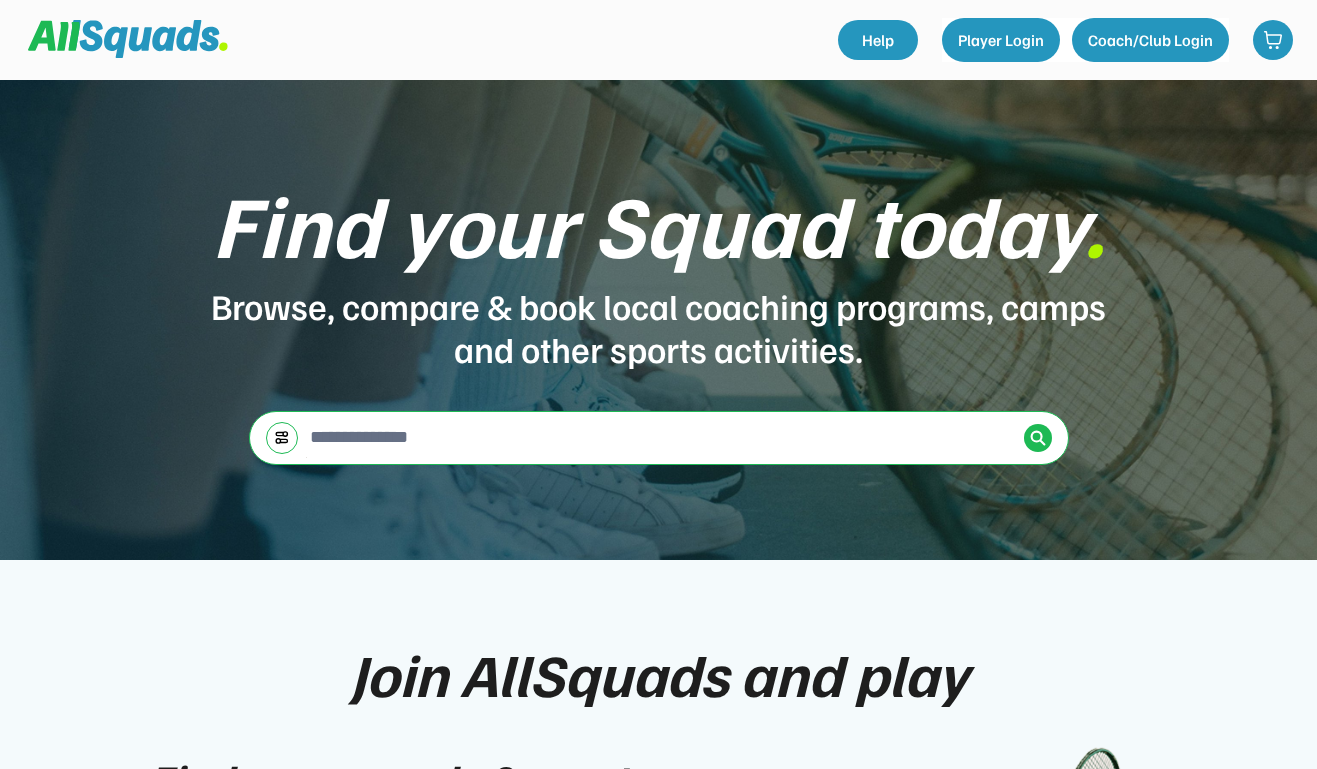 scroll, scrollTop: 0, scrollLeft: 0, axis: both 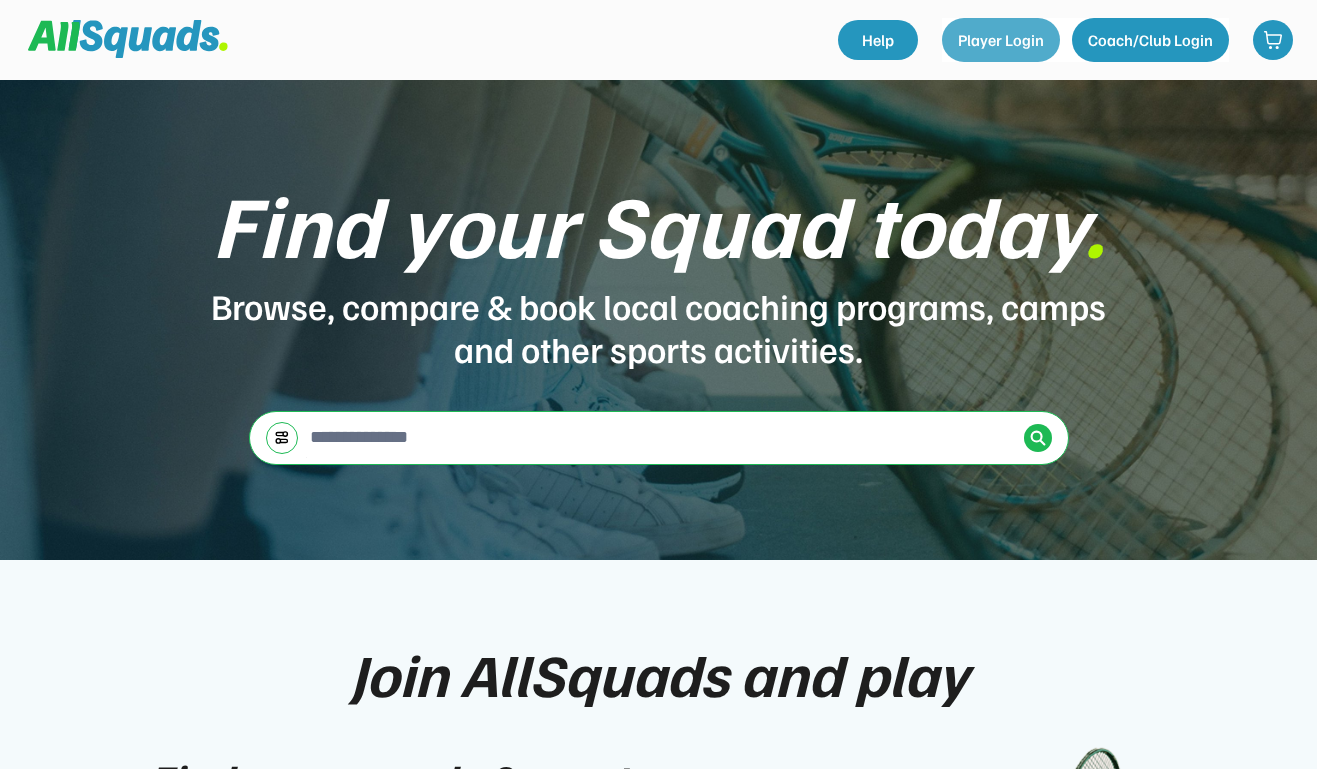 click on "Player Login" at bounding box center (1001, 40) 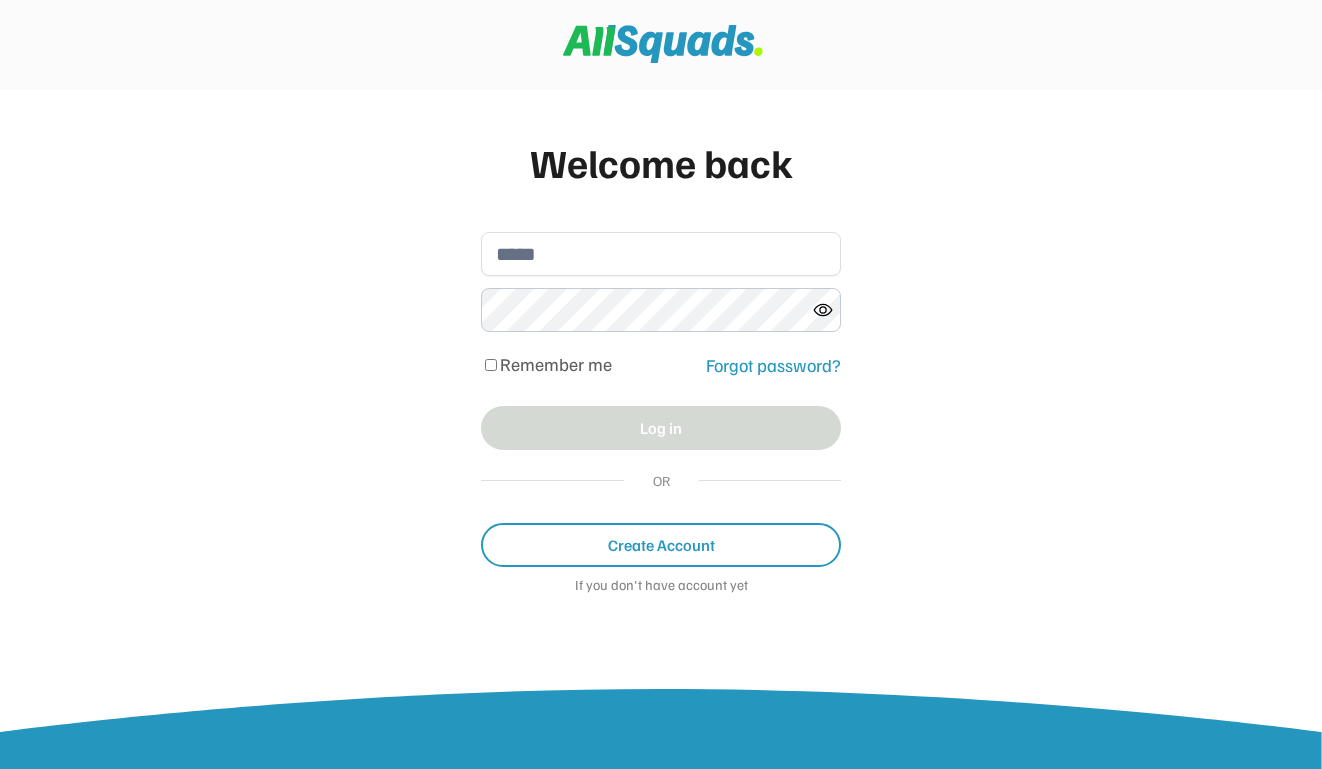 scroll, scrollTop: 0, scrollLeft: 0, axis: both 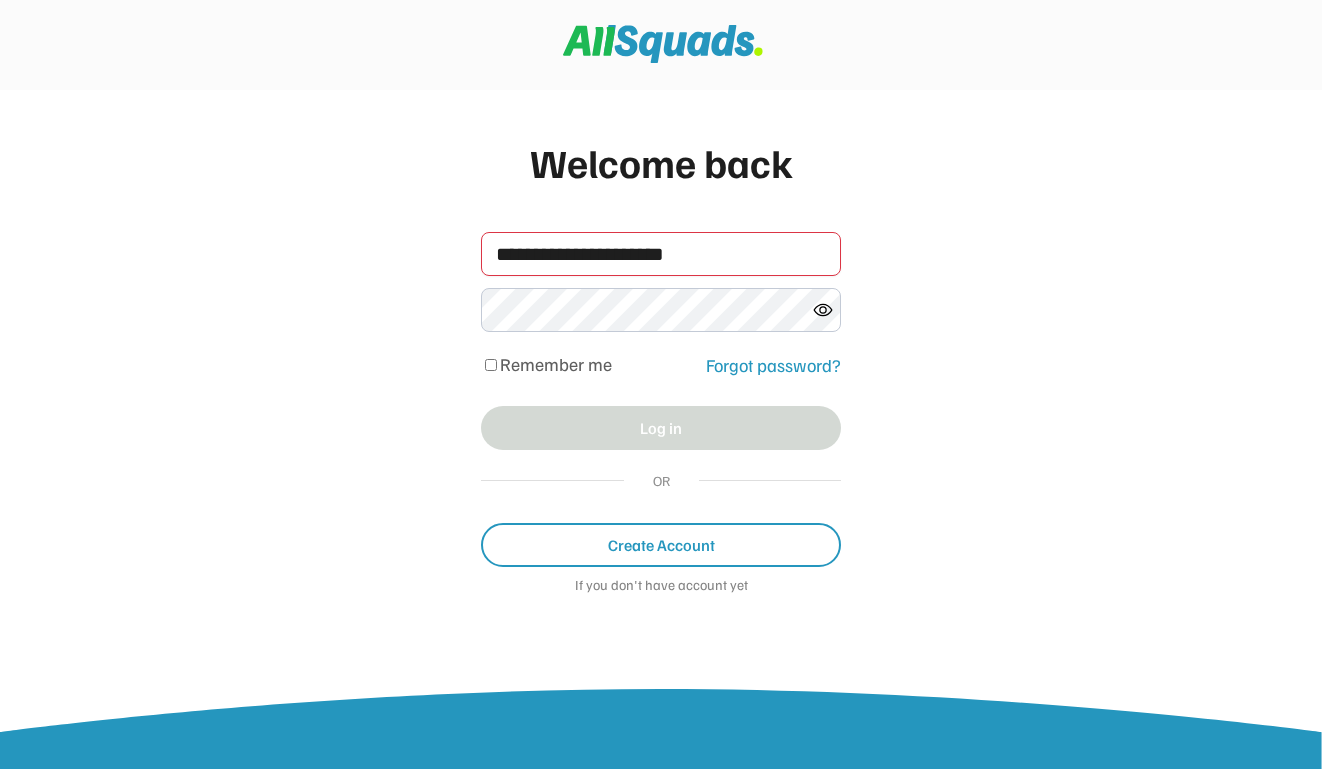 type on "**********" 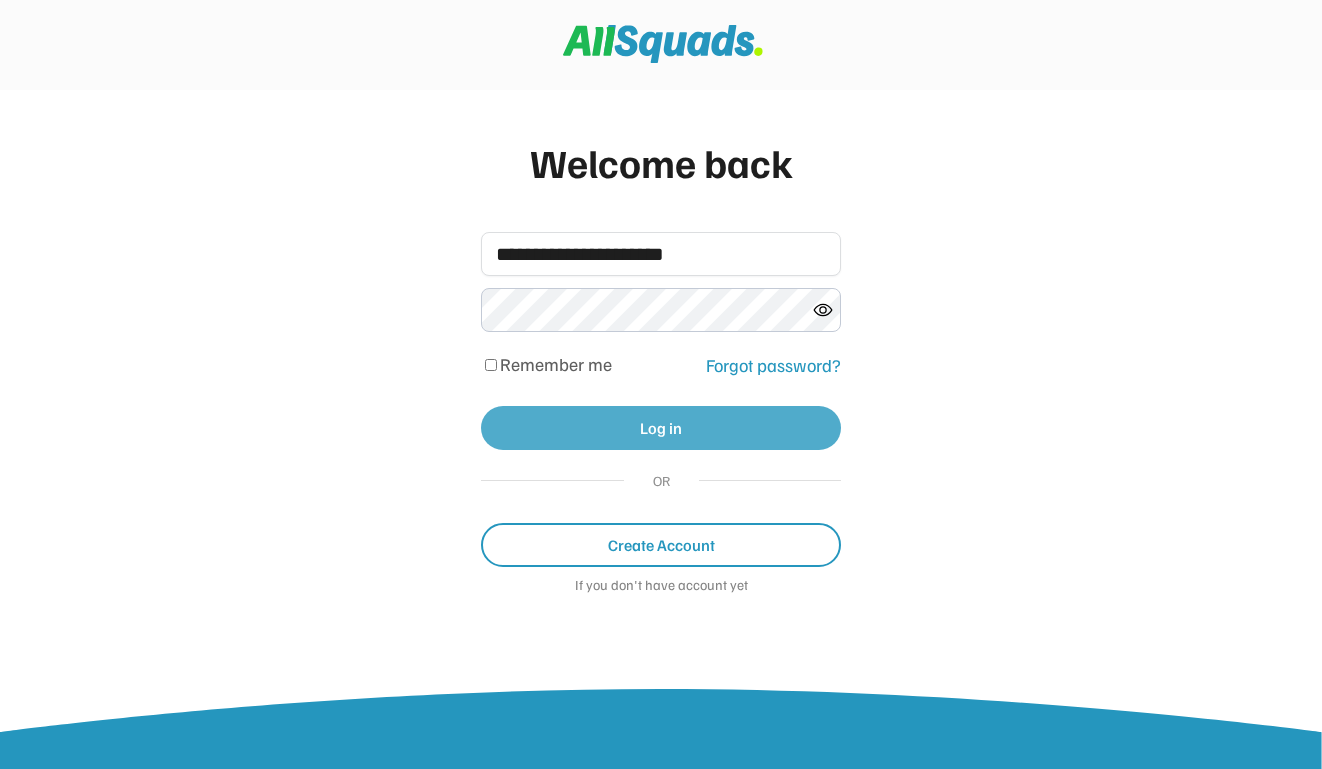 click on "Log in" at bounding box center [661, 428] 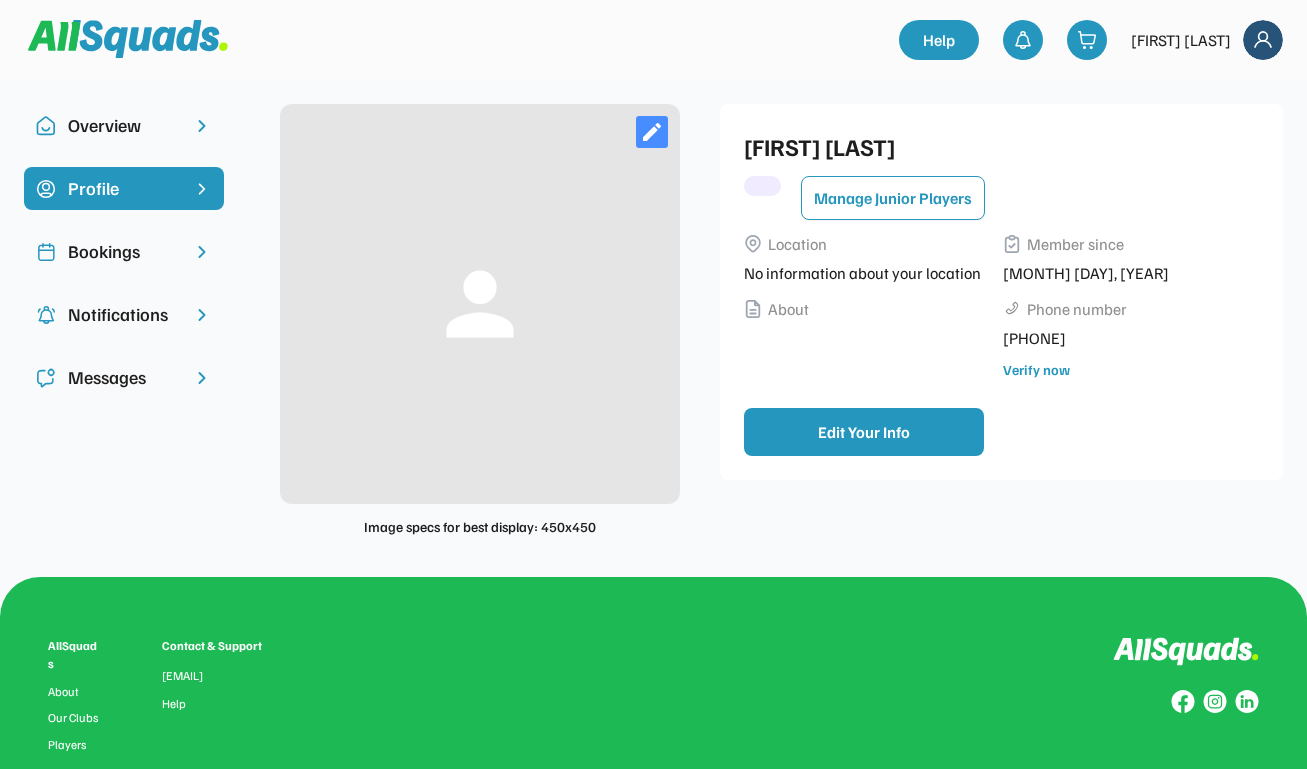 scroll, scrollTop: 0, scrollLeft: 0, axis: both 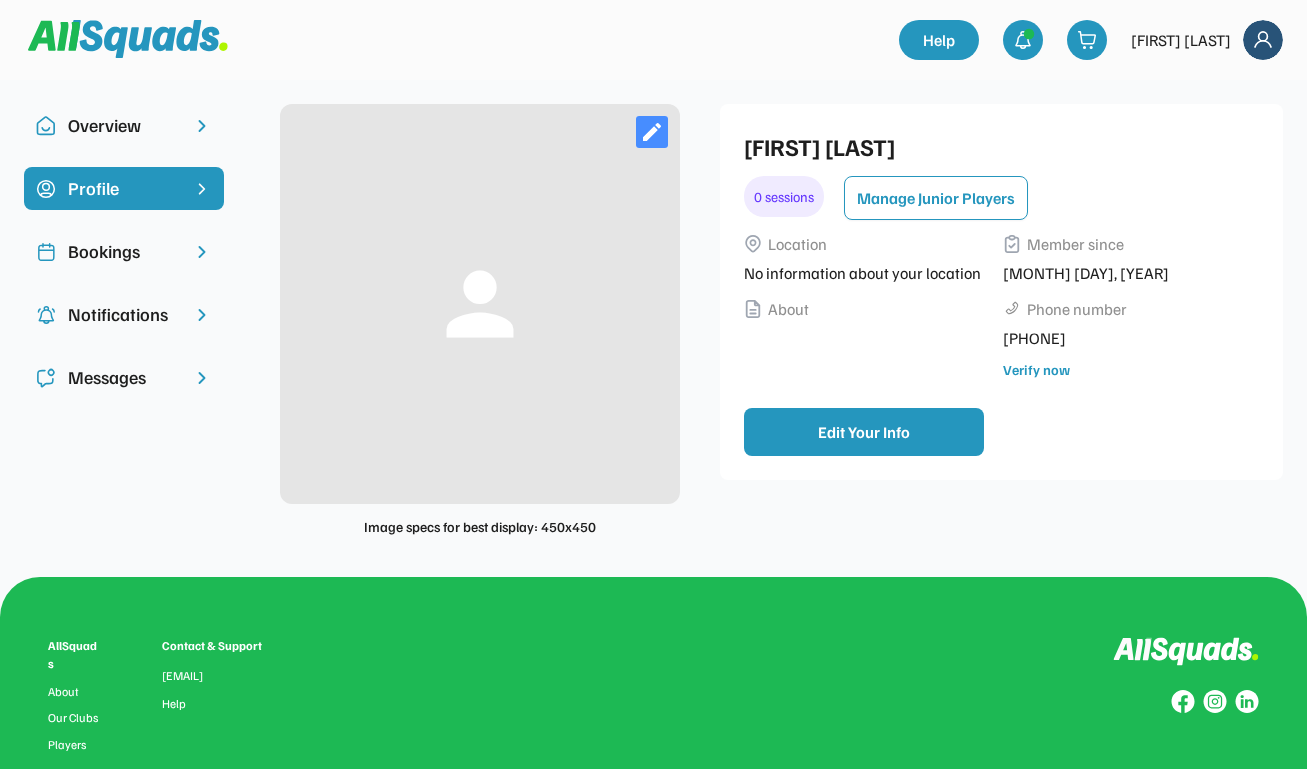 click on "Bookings" at bounding box center [124, 251] 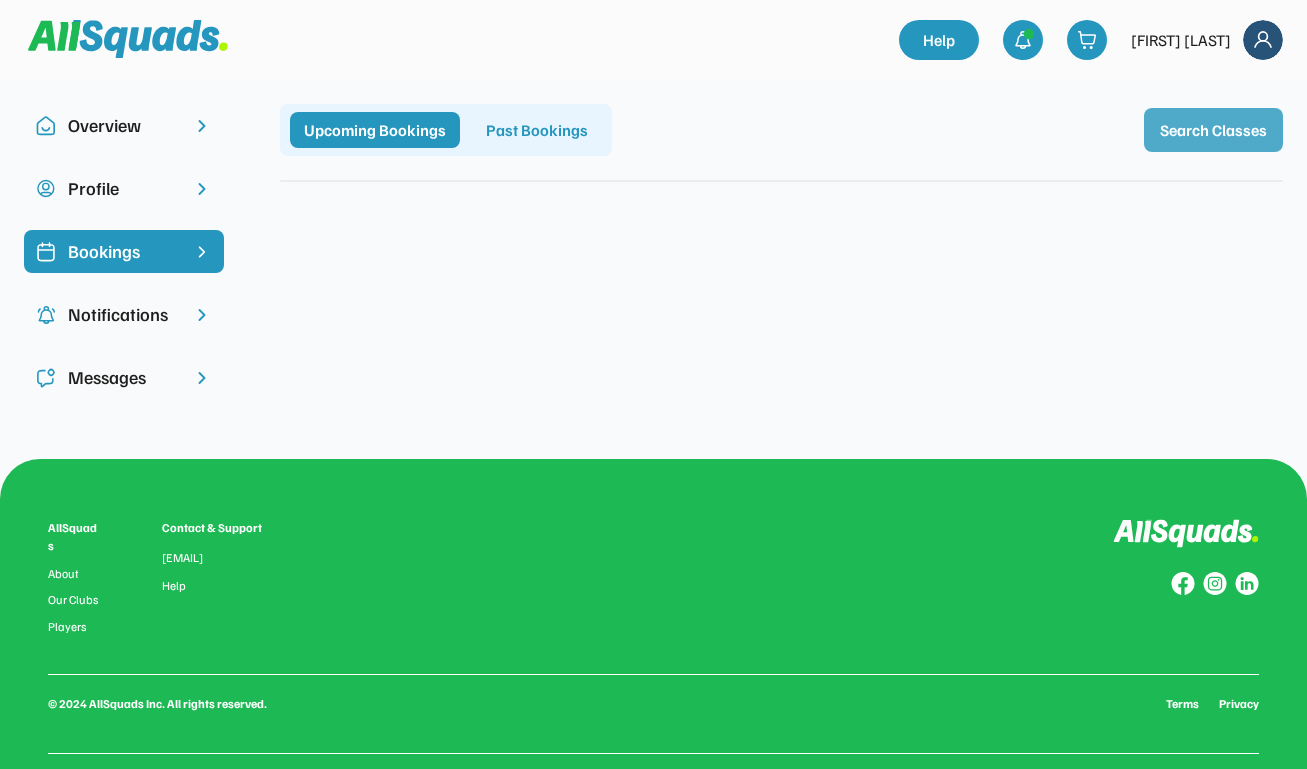 click on "Search Classes" at bounding box center [1213, 130] 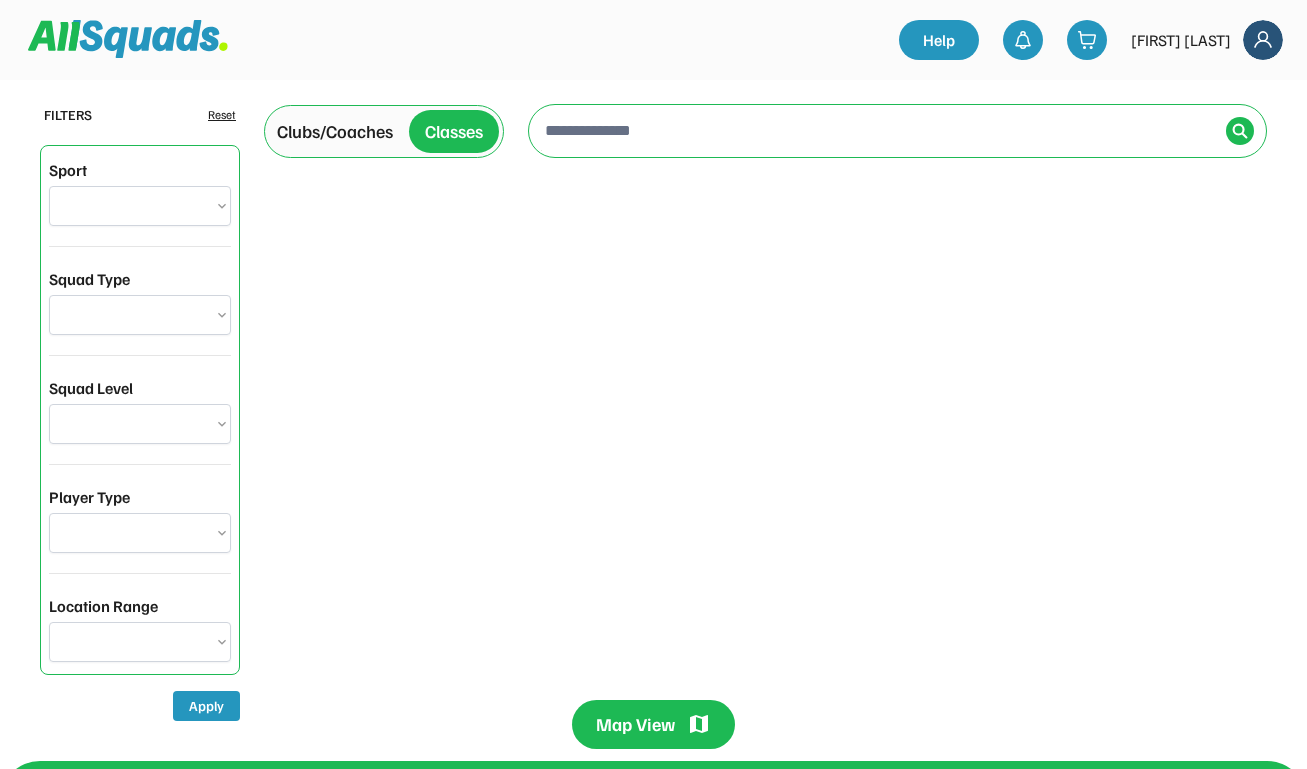 scroll, scrollTop: 0, scrollLeft: 0, axis: both 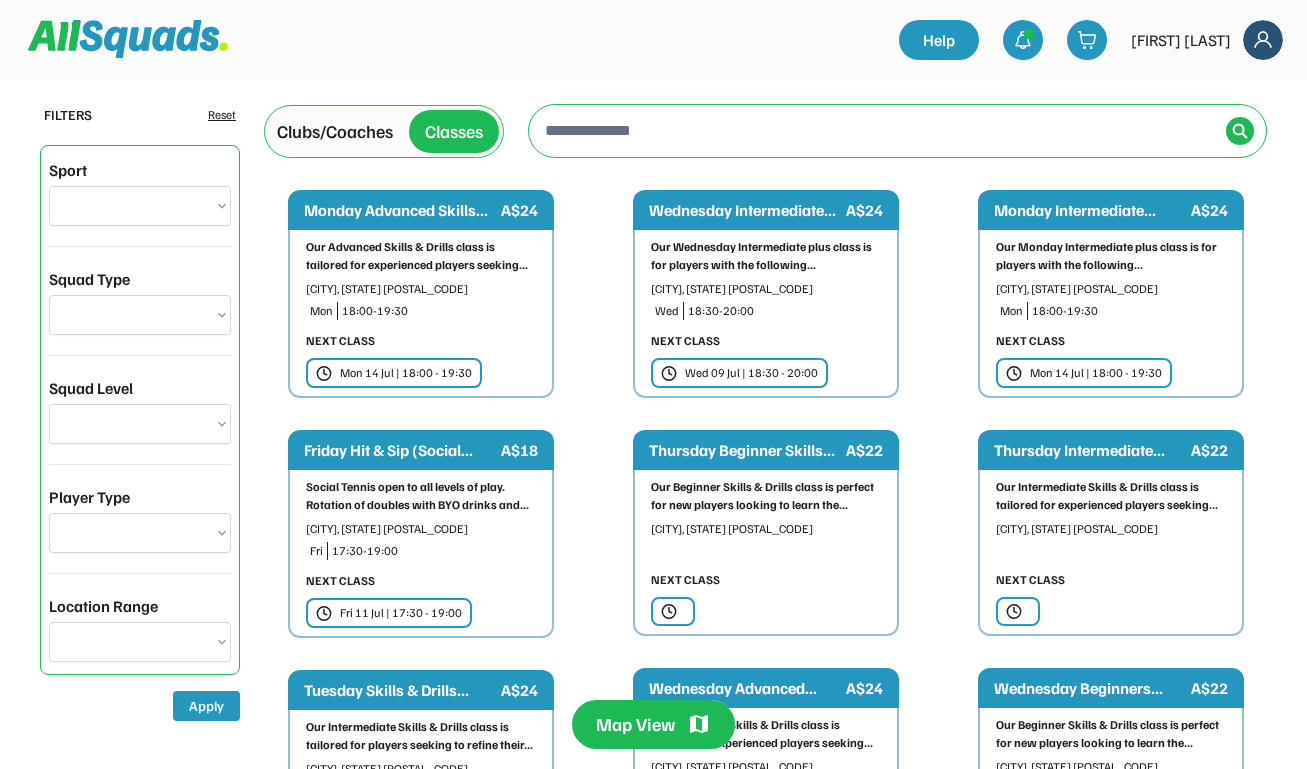 click on "**********" at bounding box center (140, 206) 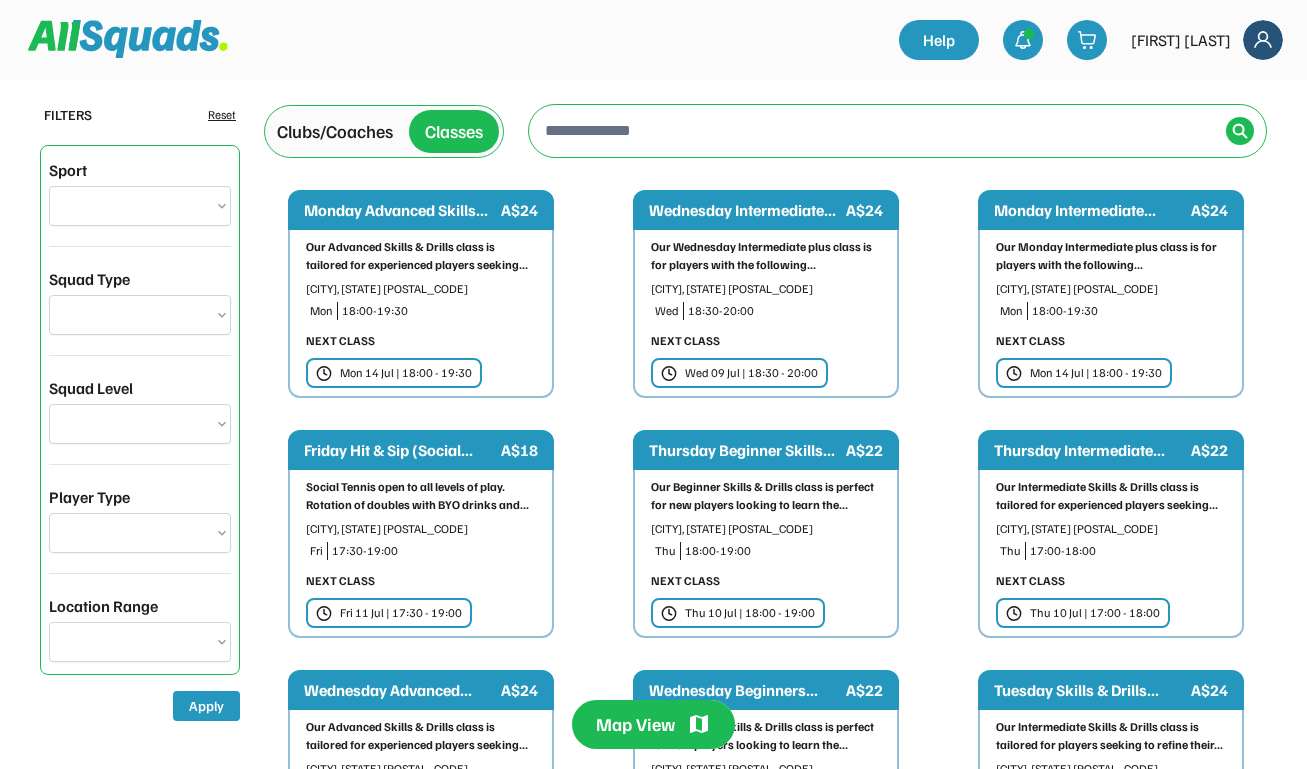 select on "**********" 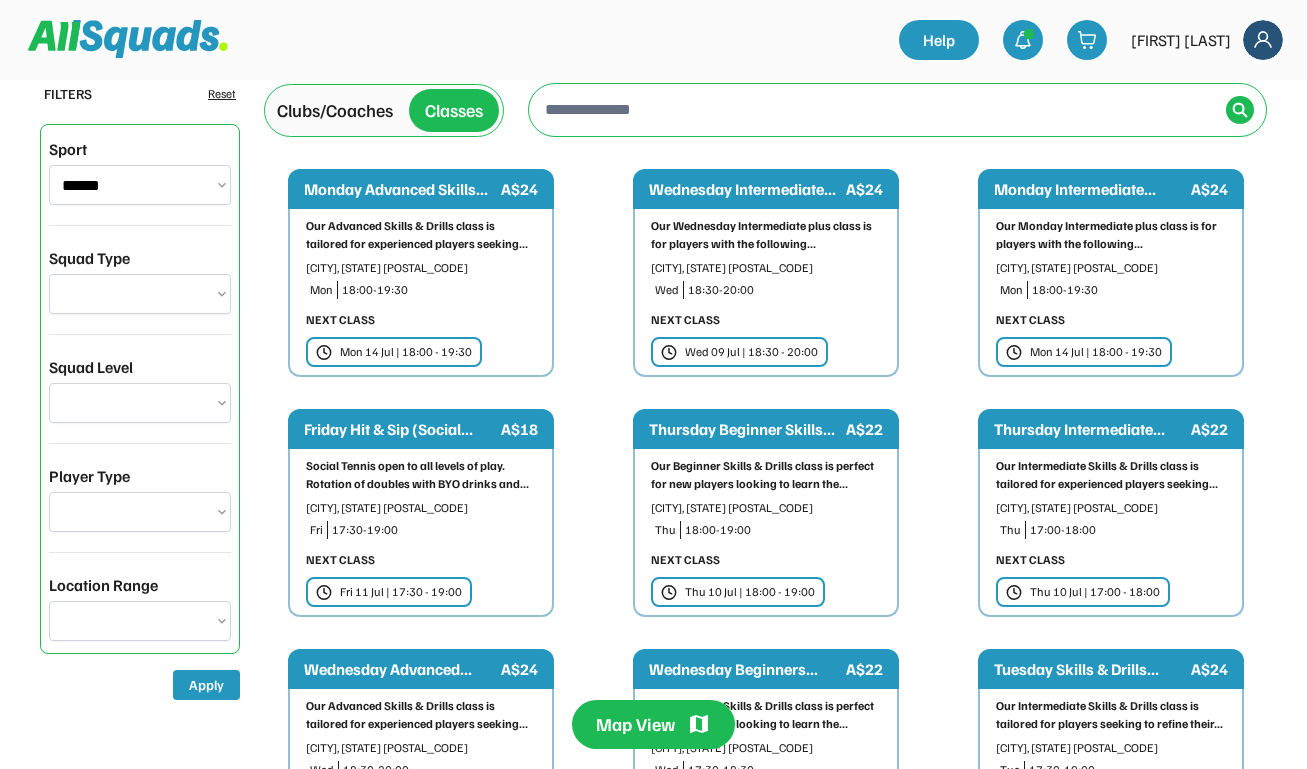 scroll, scrollTop: 0, scrollLeft: 0, axis: both 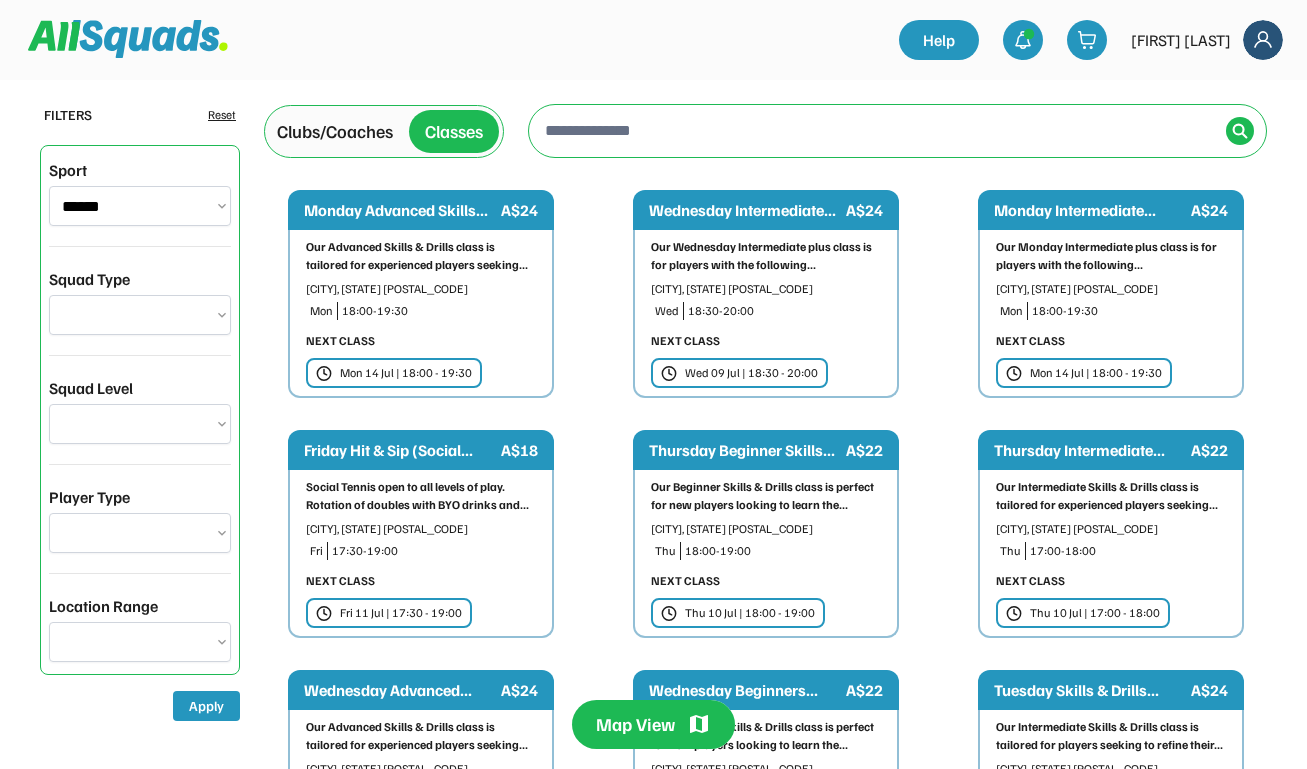 click at bounding box center [879, 130] 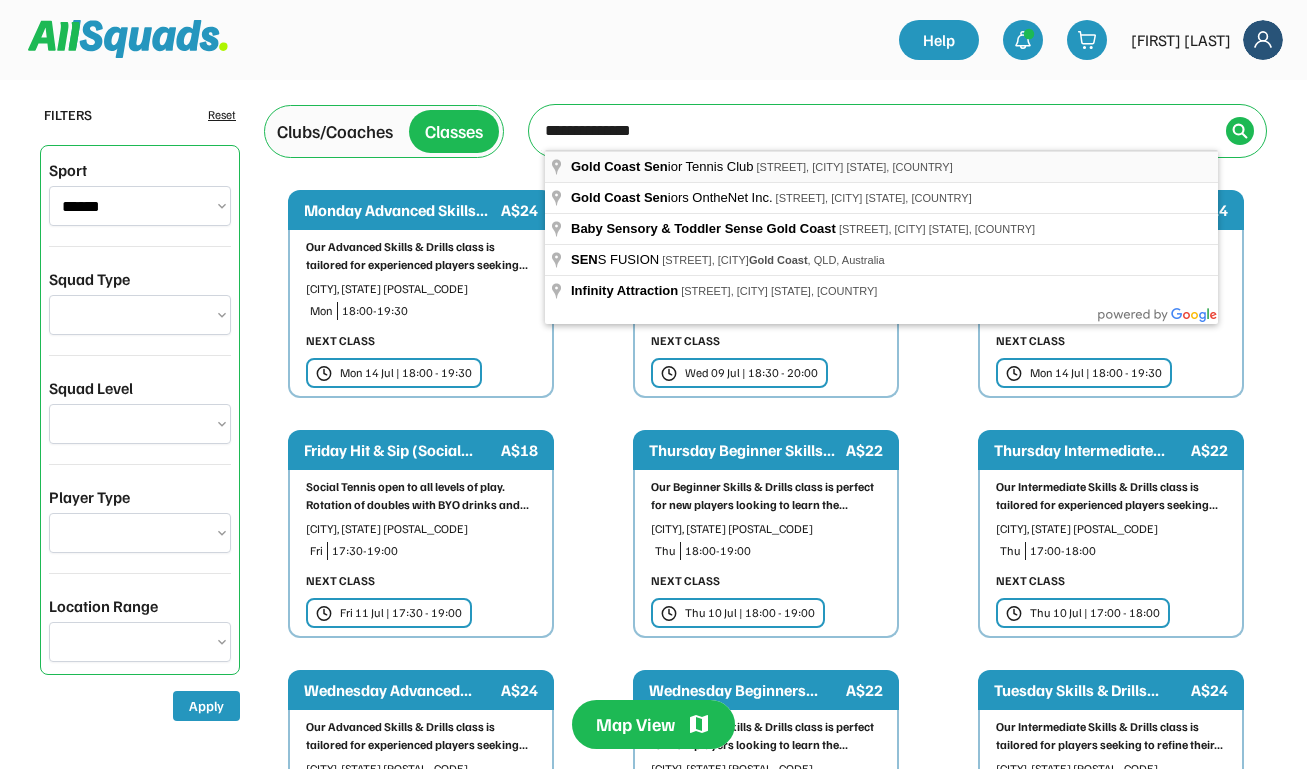 type on "**********" 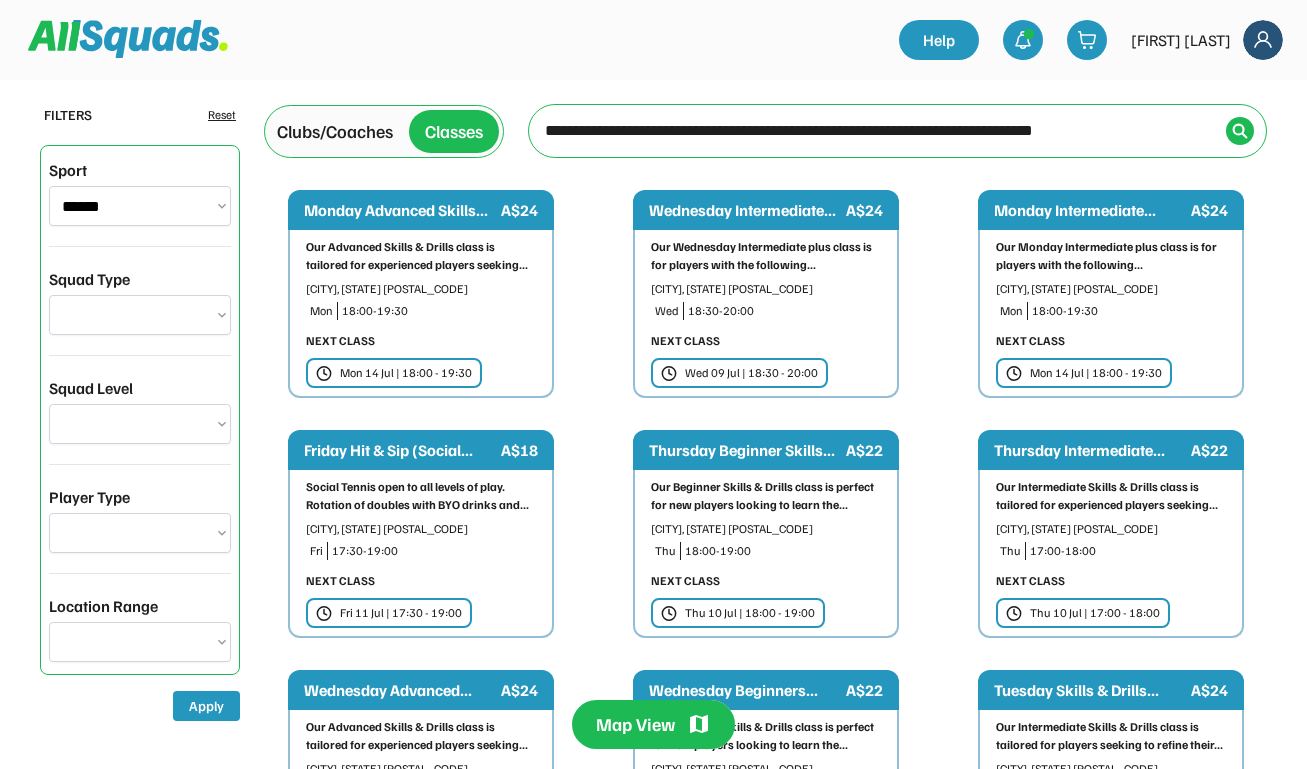 click on "18:00-19:30" at bounding box center [439, 311] 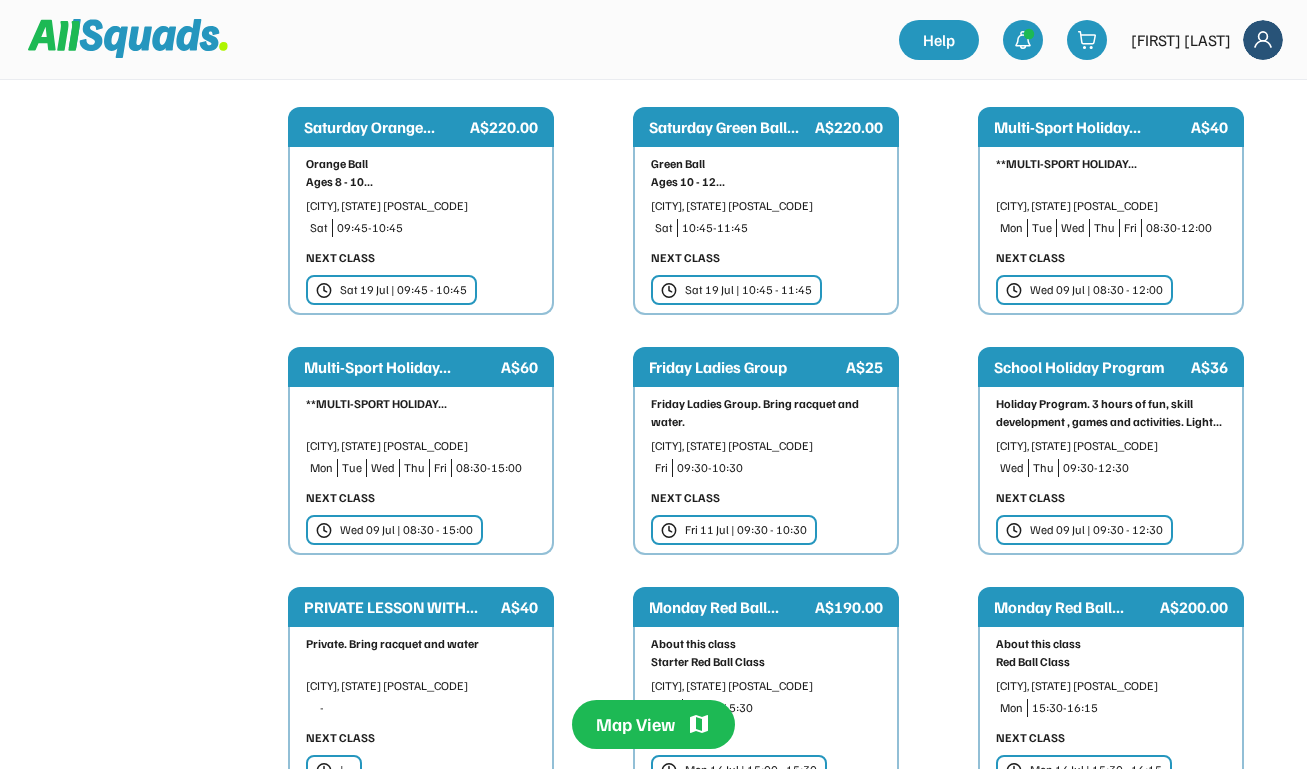 scroll, scrollTop: 0, scrollLeft: 0, axis: both 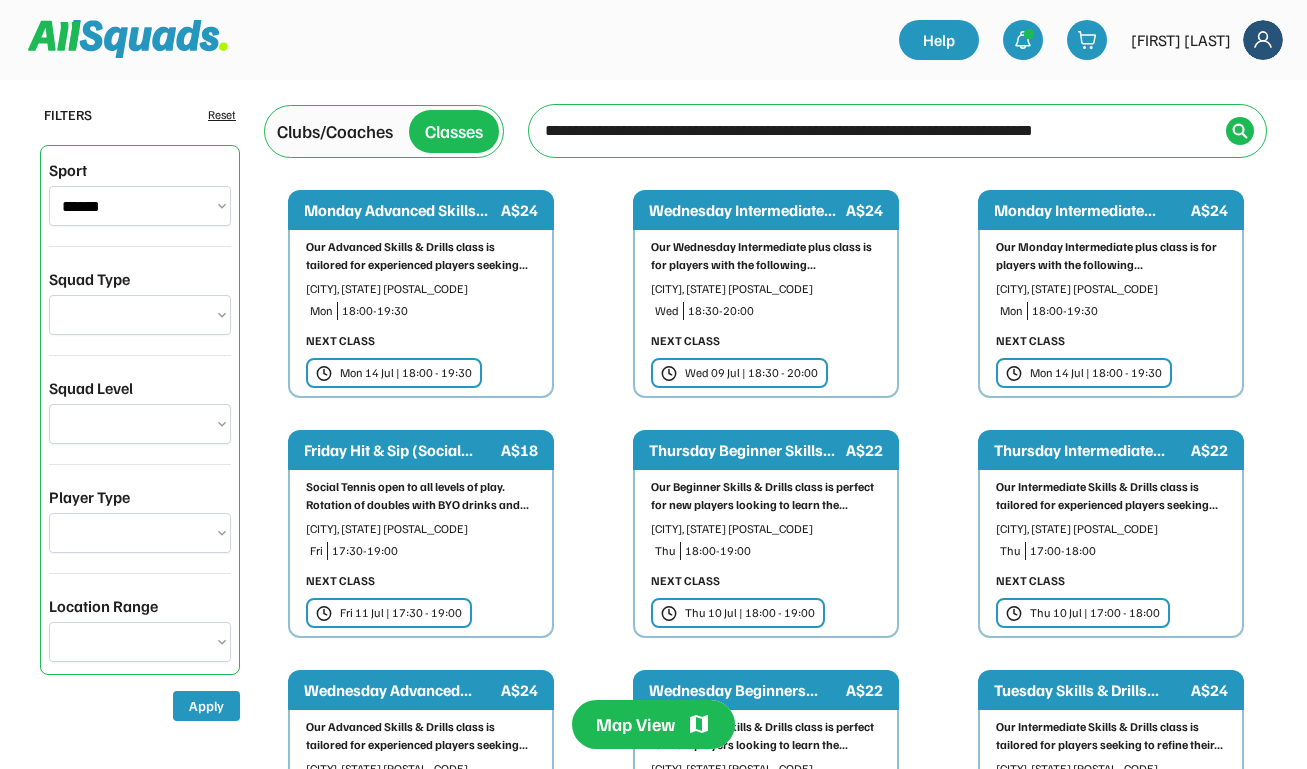 click at bounding box center [879, 130] 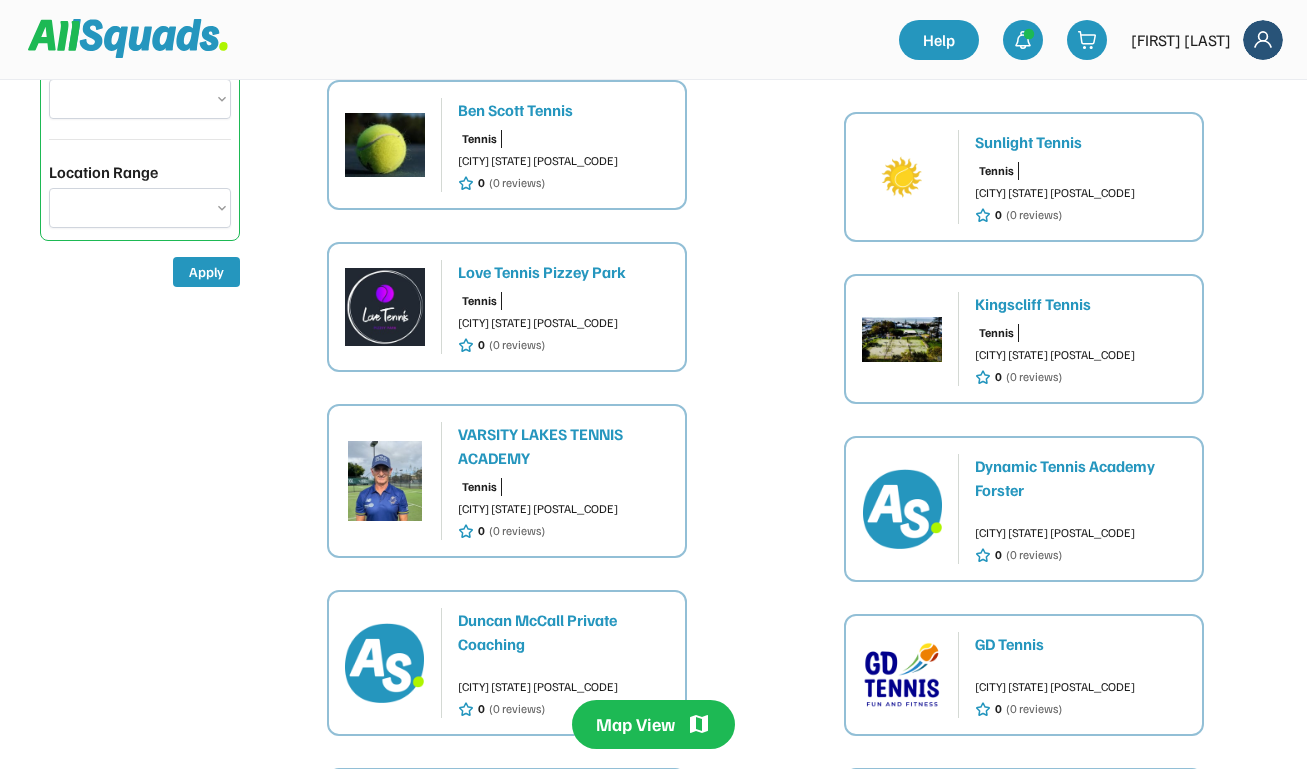 scroll, scrollTop: 211, scrollLeft: 0, axis: vertical 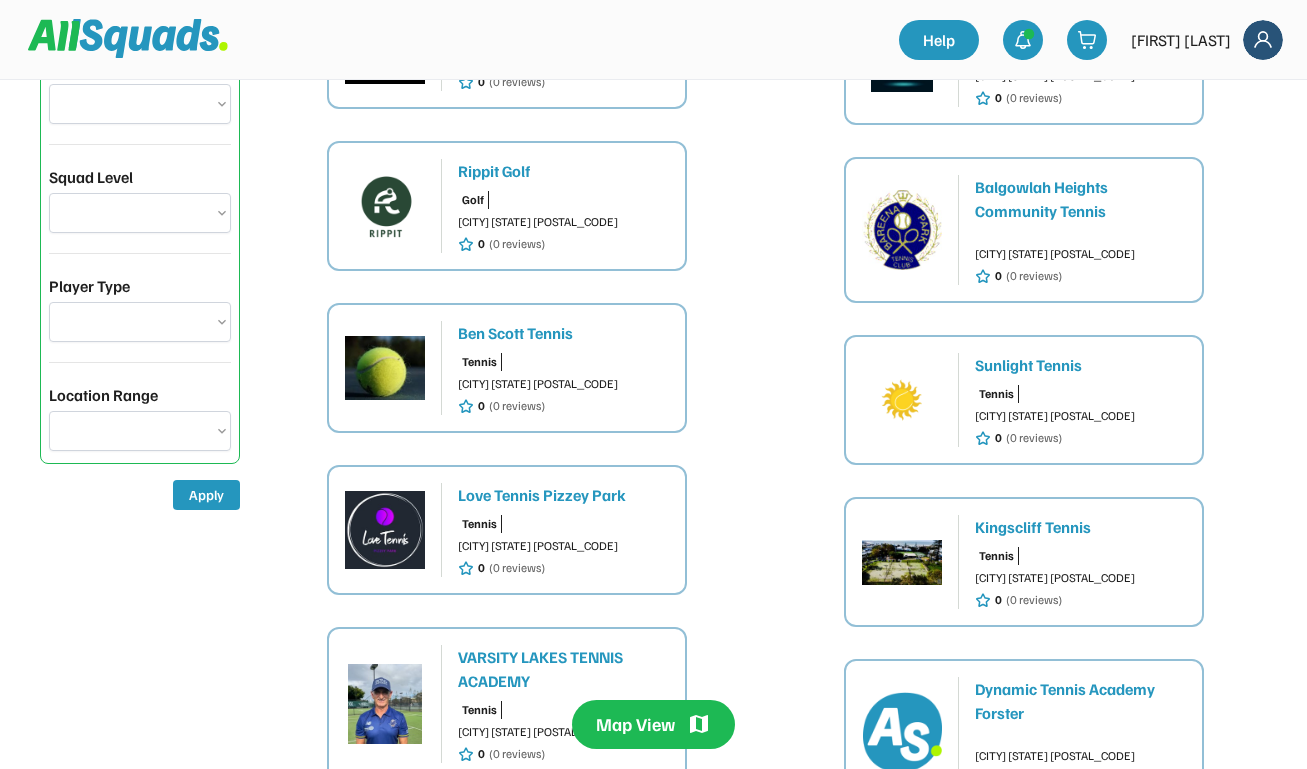 click on "Tennis Mermaid Waters QLD 4218 0 (0 reviews)" at bounding box center (563, 546) 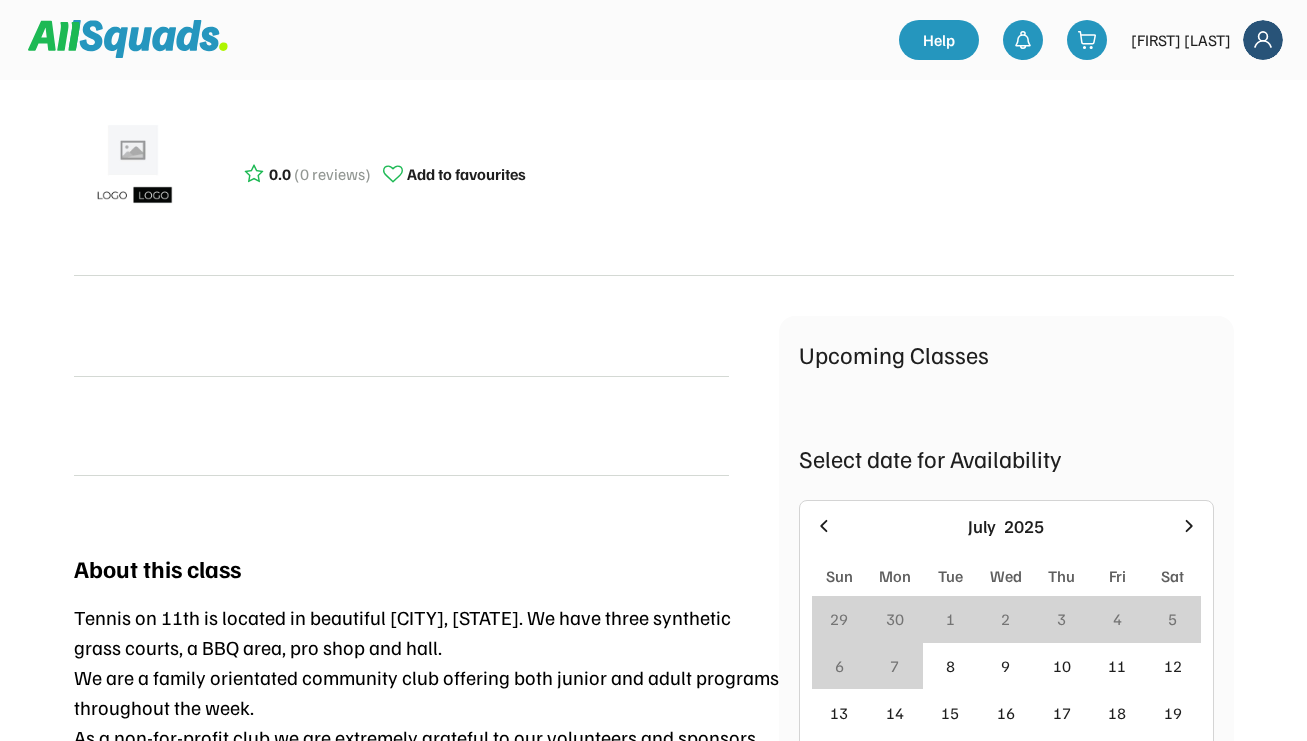 scroll, scrollTop: 0, scrollLeft: 0, axis: both 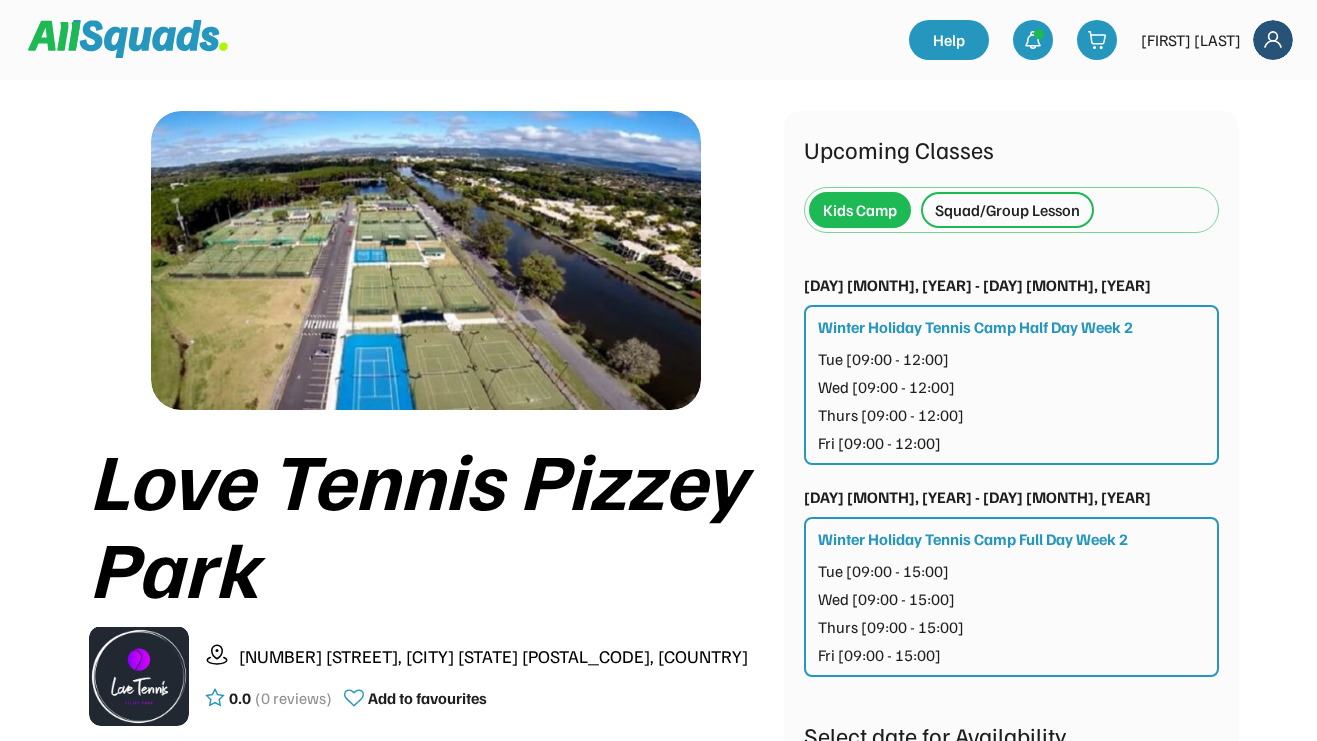 click on "Squad/Group Lesson" at bounding box center [1007, 210] 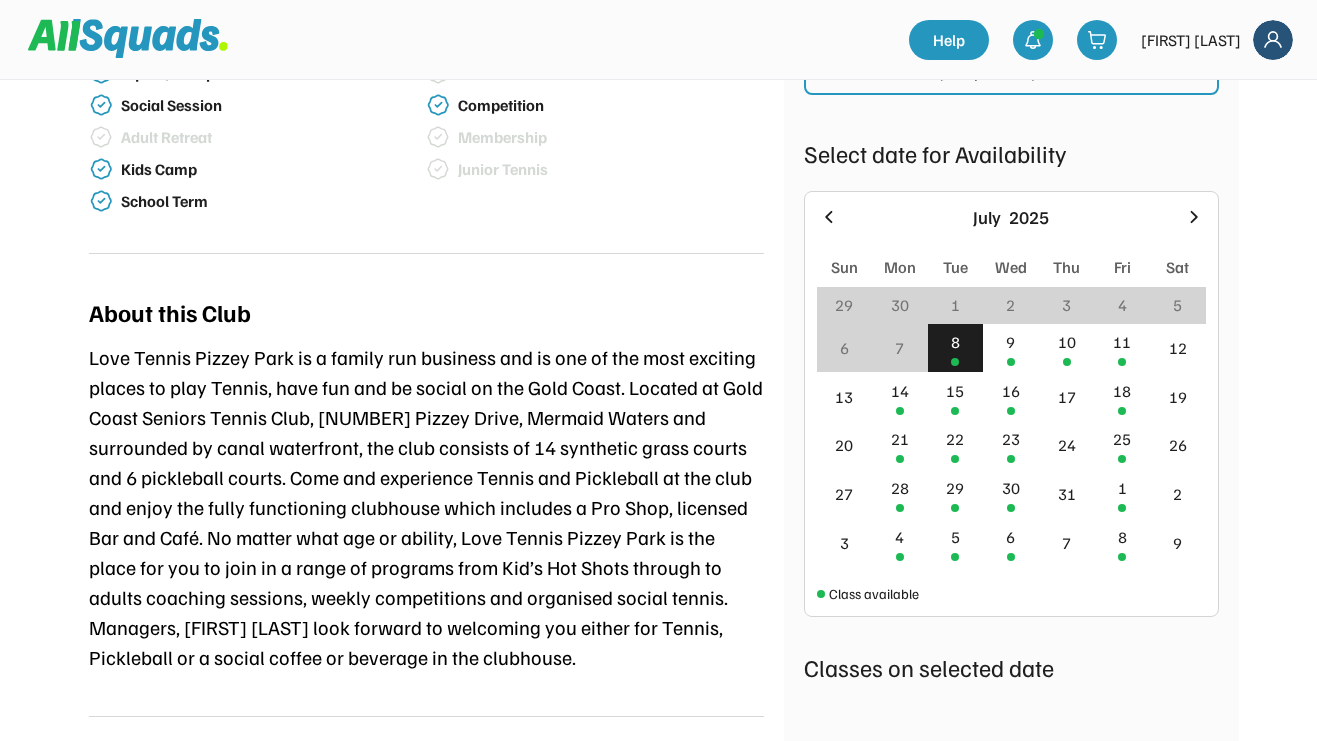 scroll, scrollTop: 978, scrollLeft: 0, axis: vertical 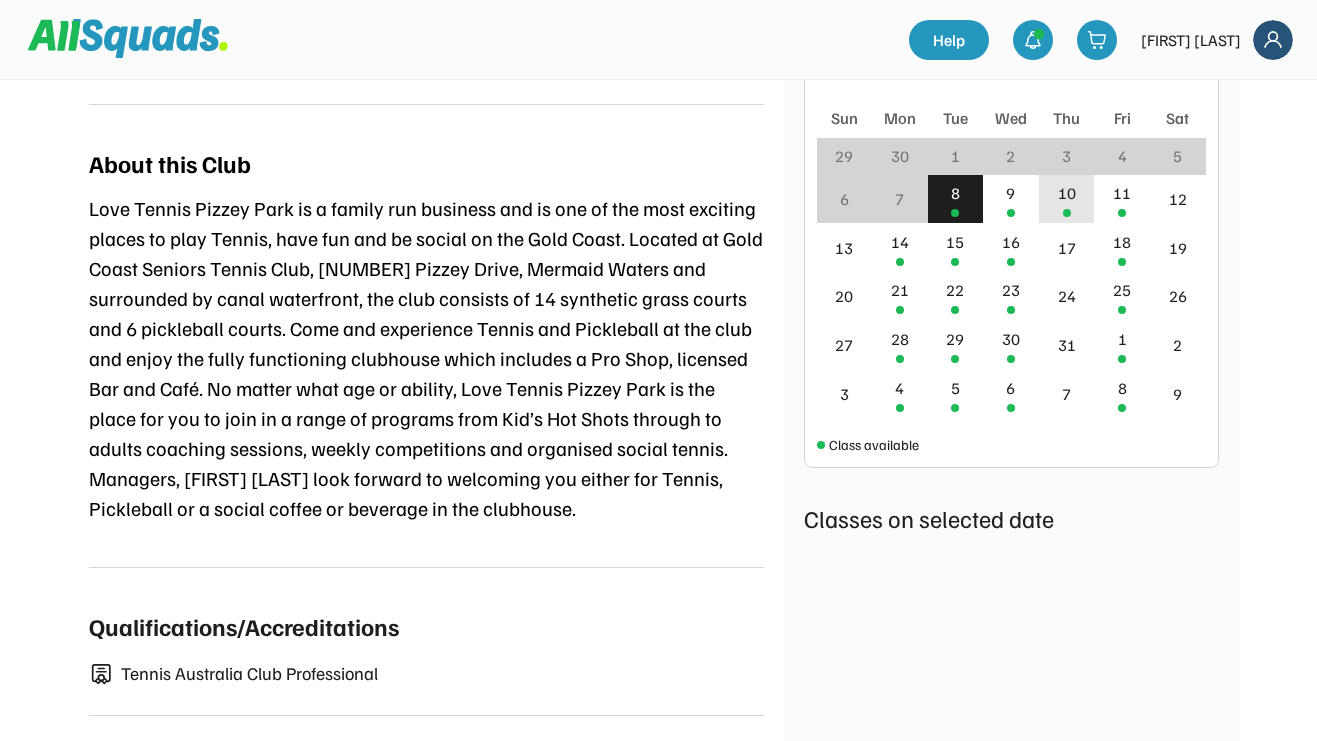 click on "10" at bounding box center (1067, 193) 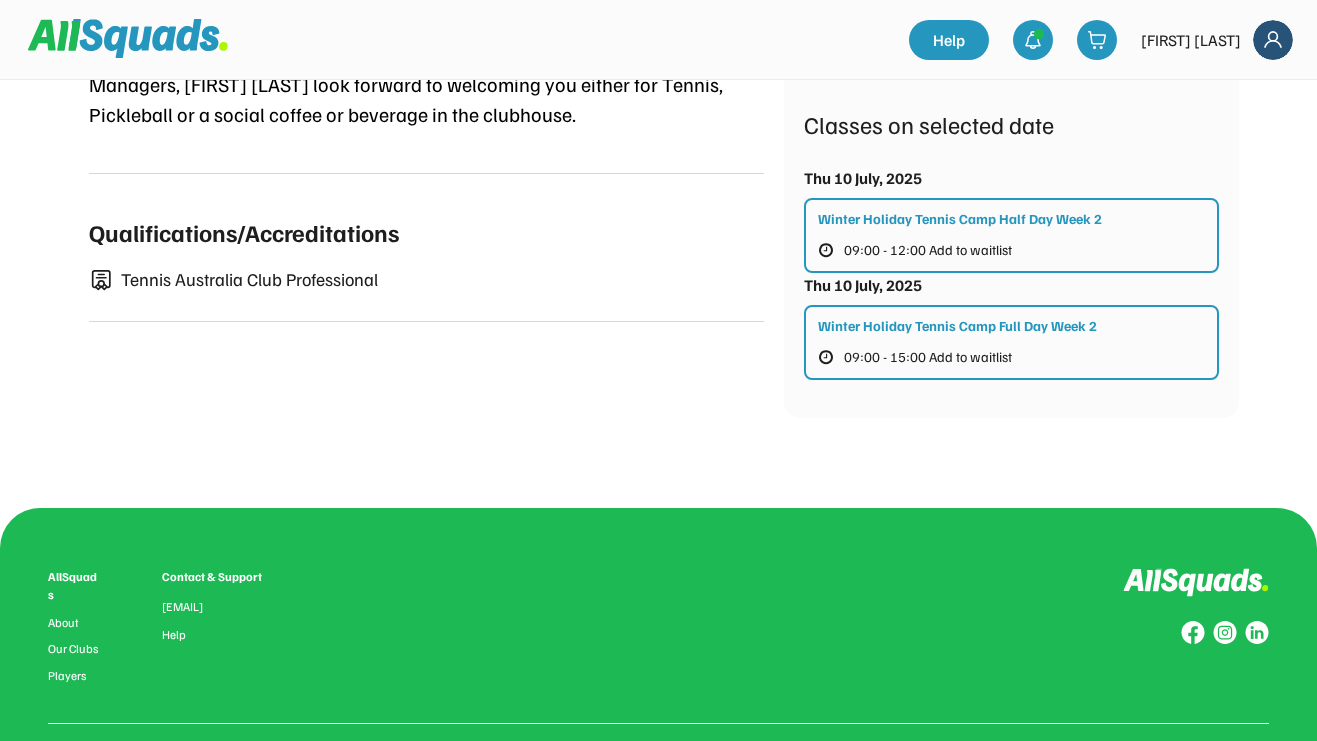 scroll, scrollTop: 584, scrollLeft: 0, axis: vertical 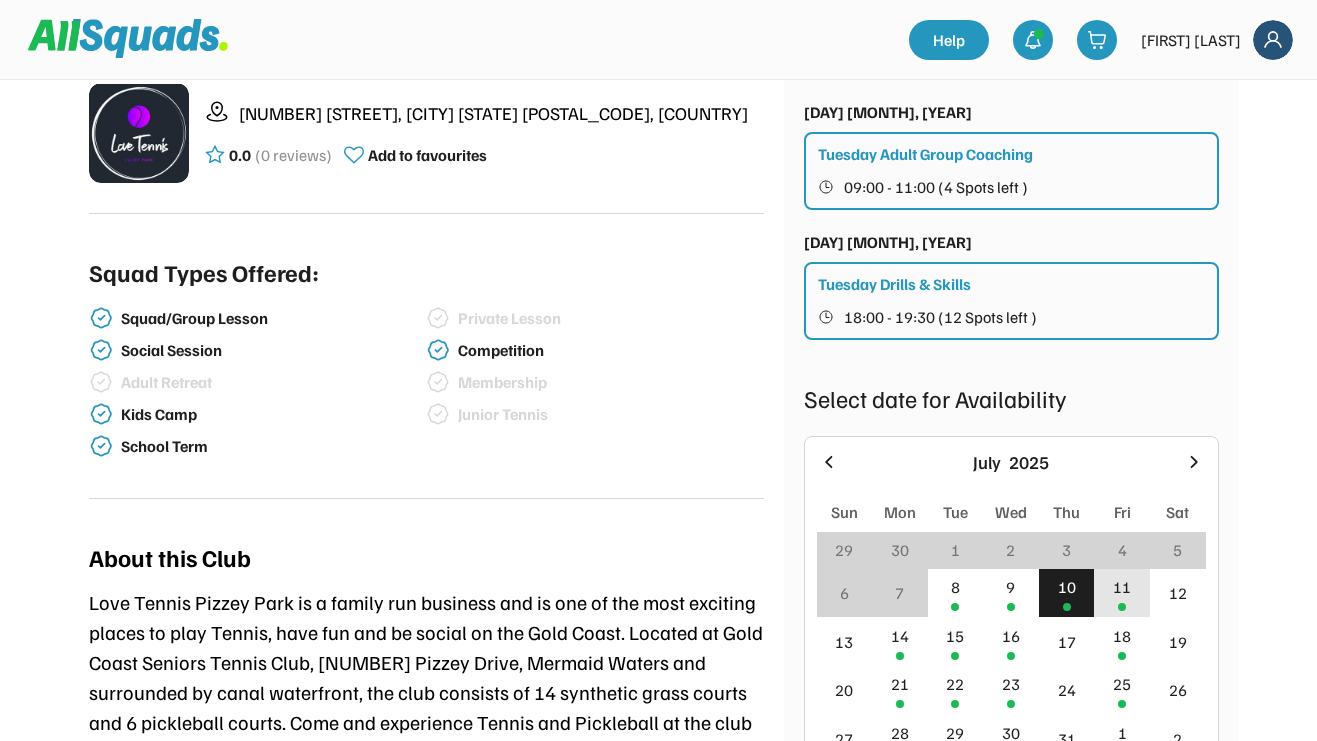 click on "11" at bounding box center (1122, 587) 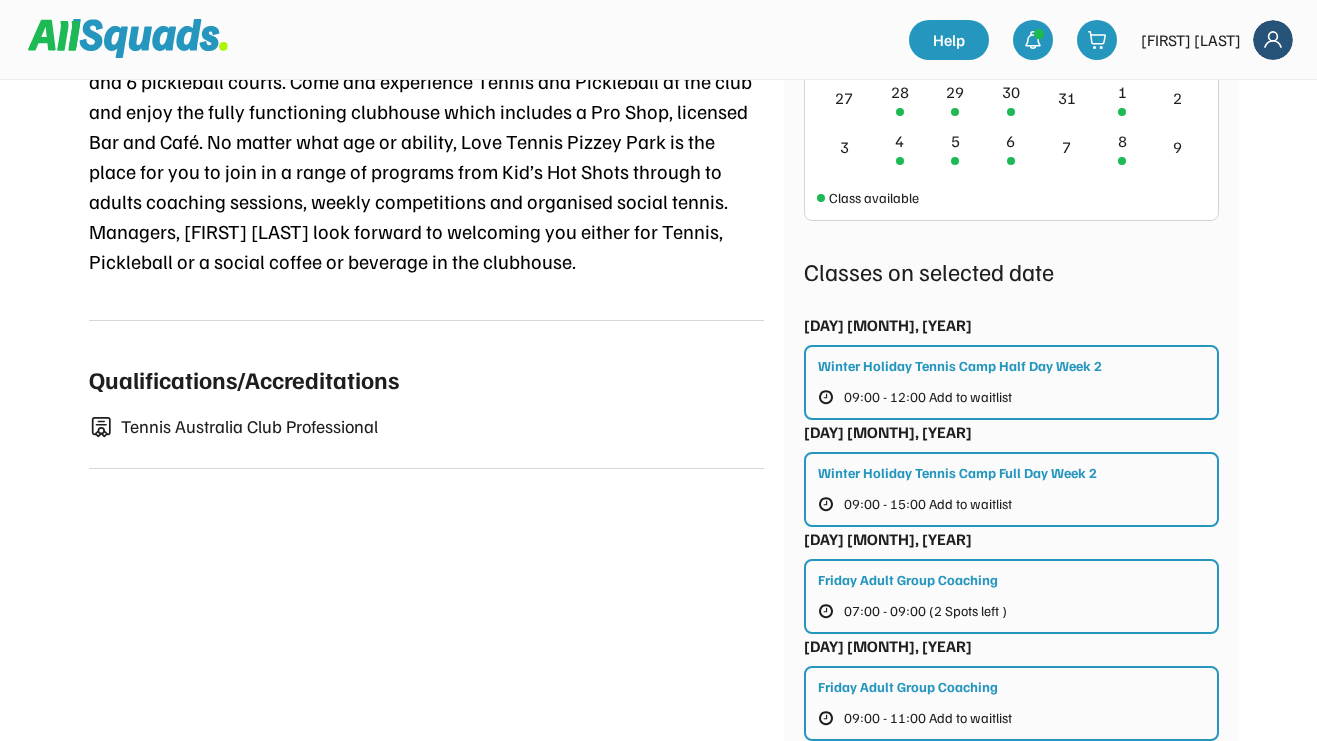 scroll, scrollTop: 1446, scrollLeft: 0, axis: vertical 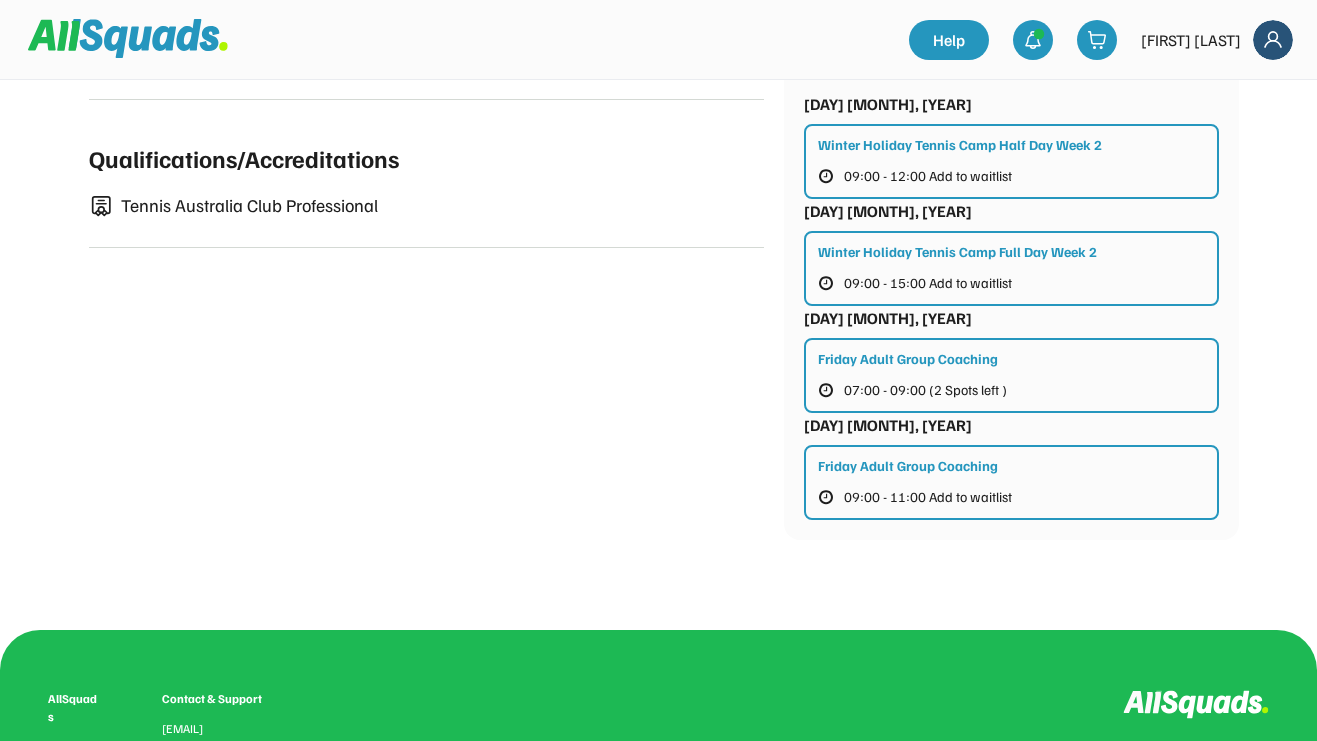 click on "07:00 - 09:00 (2 Spots left )" at bounding box center (932, 390) 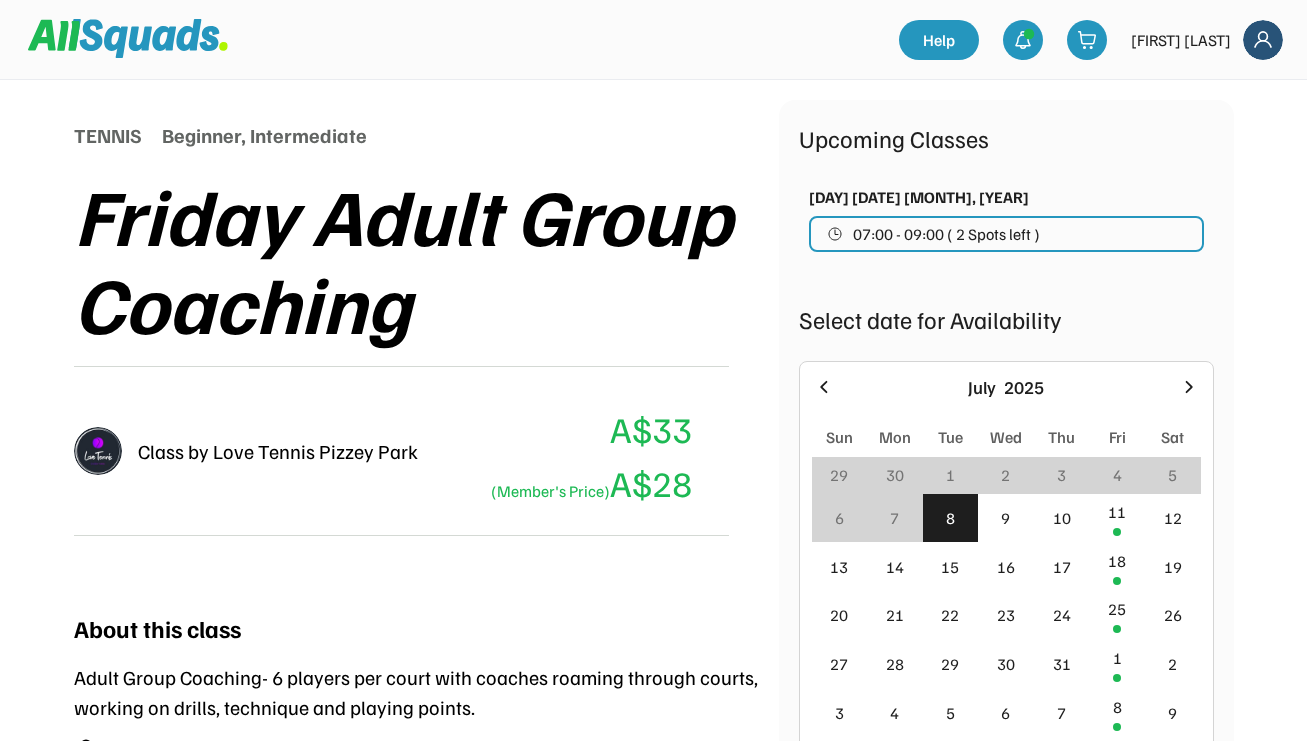 scroll, scrollTop: 212, scrollLeft: 0, axis: vertical 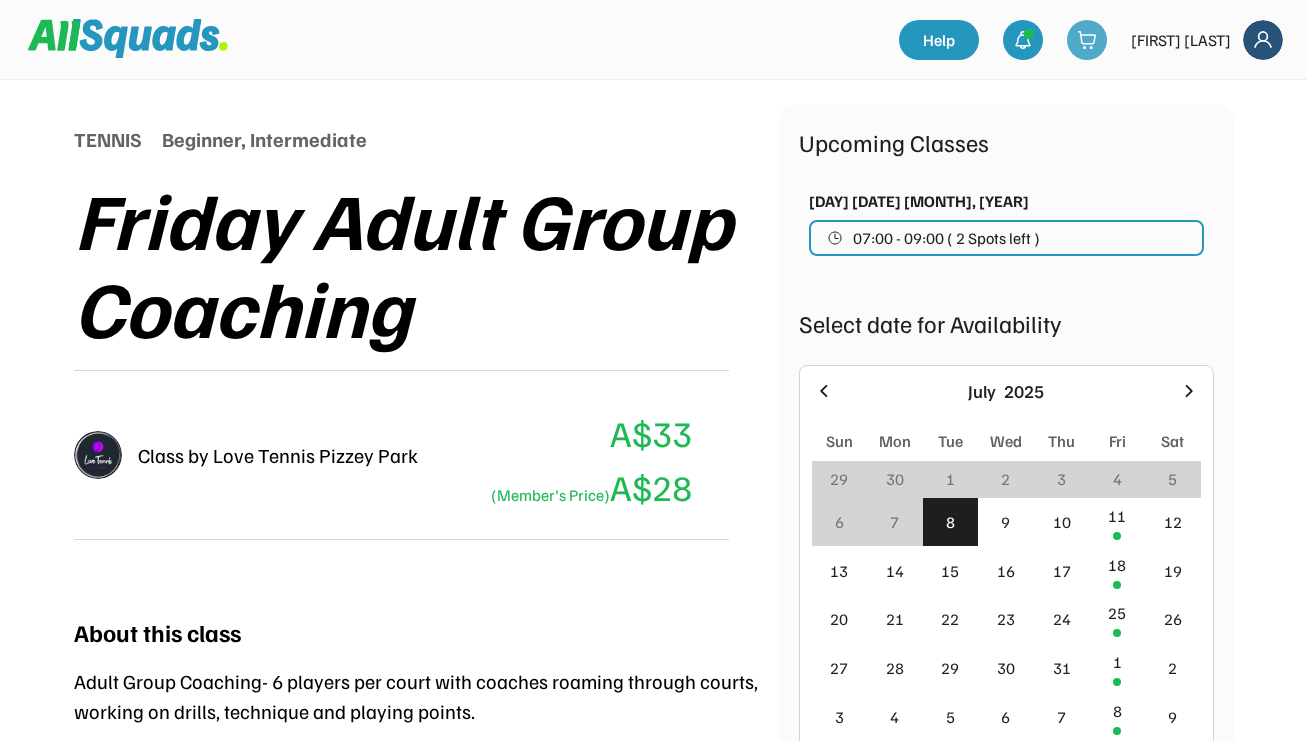 click at bounding box center [1087, 40] 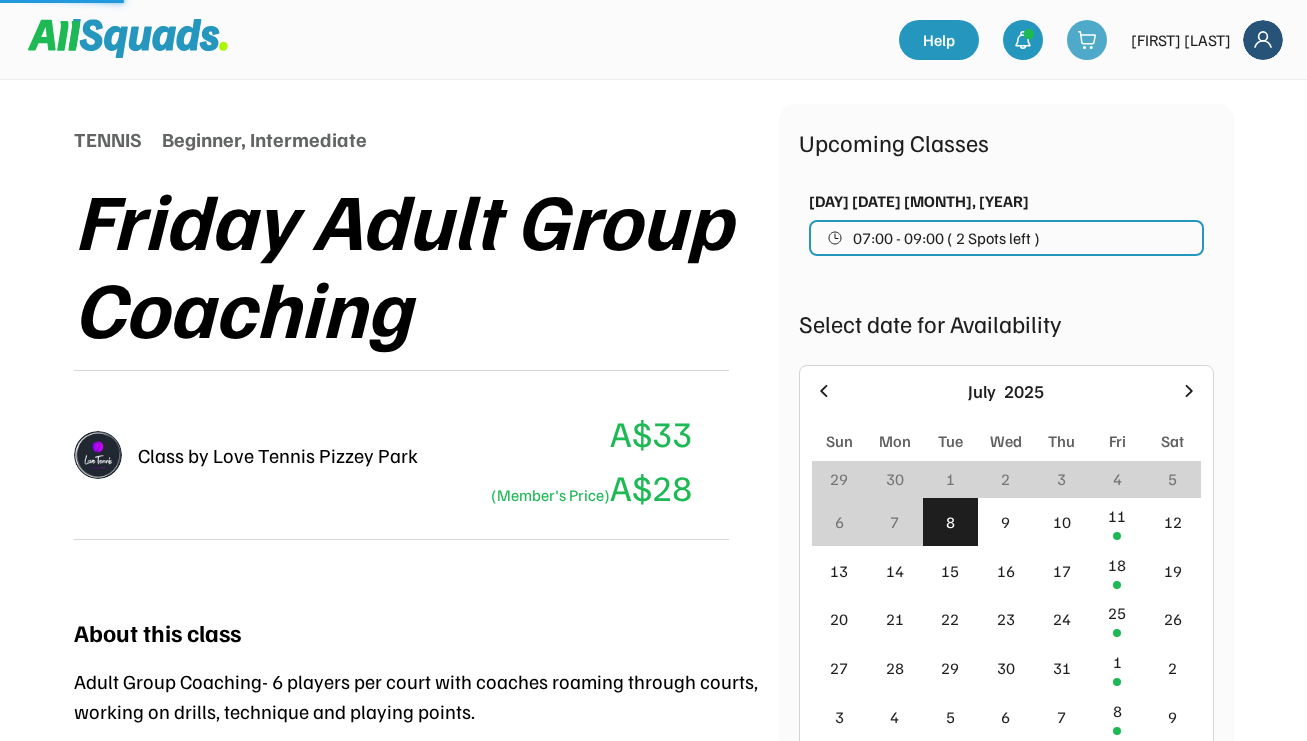 click at bounding box center [1087, 40] 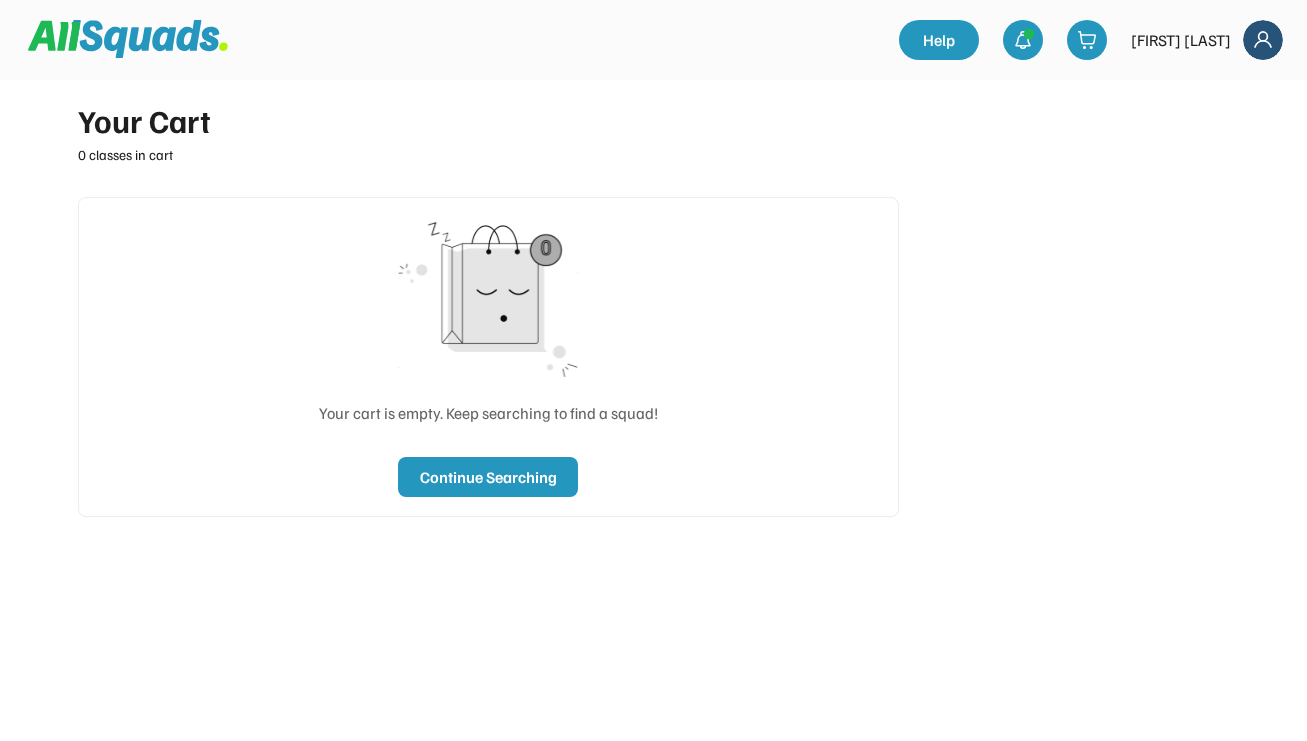 scroll, scrollTop: 0, scrollLeft: 0, axis: both 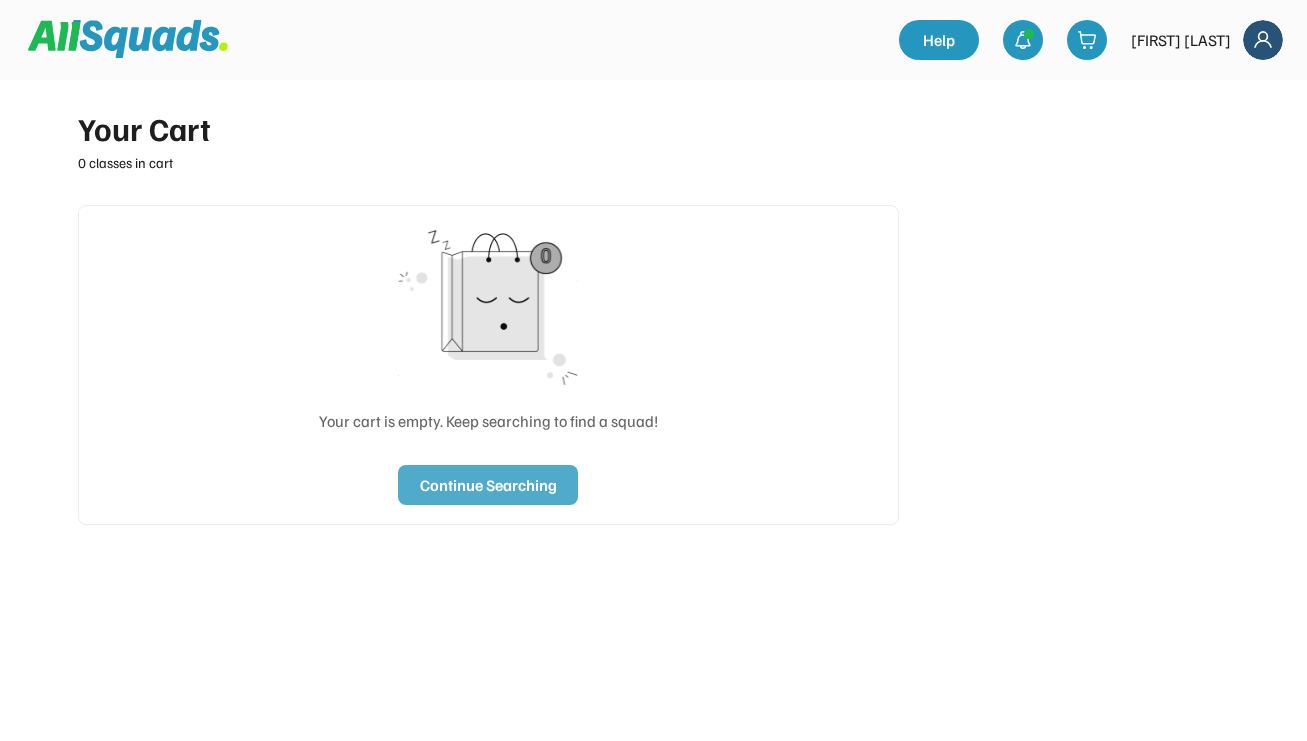 click on "Continue Searching" at bounding box center [488, 485] 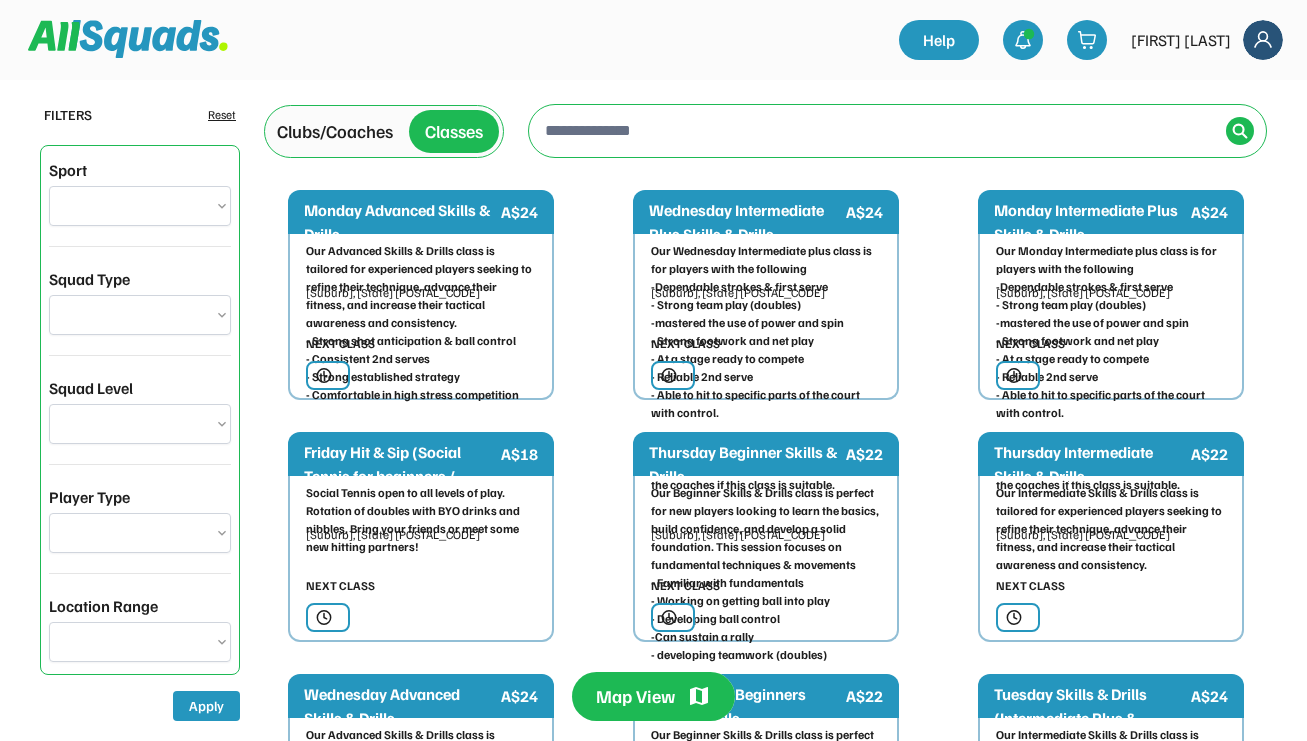click on "**********" at bounding box center (140, 206) 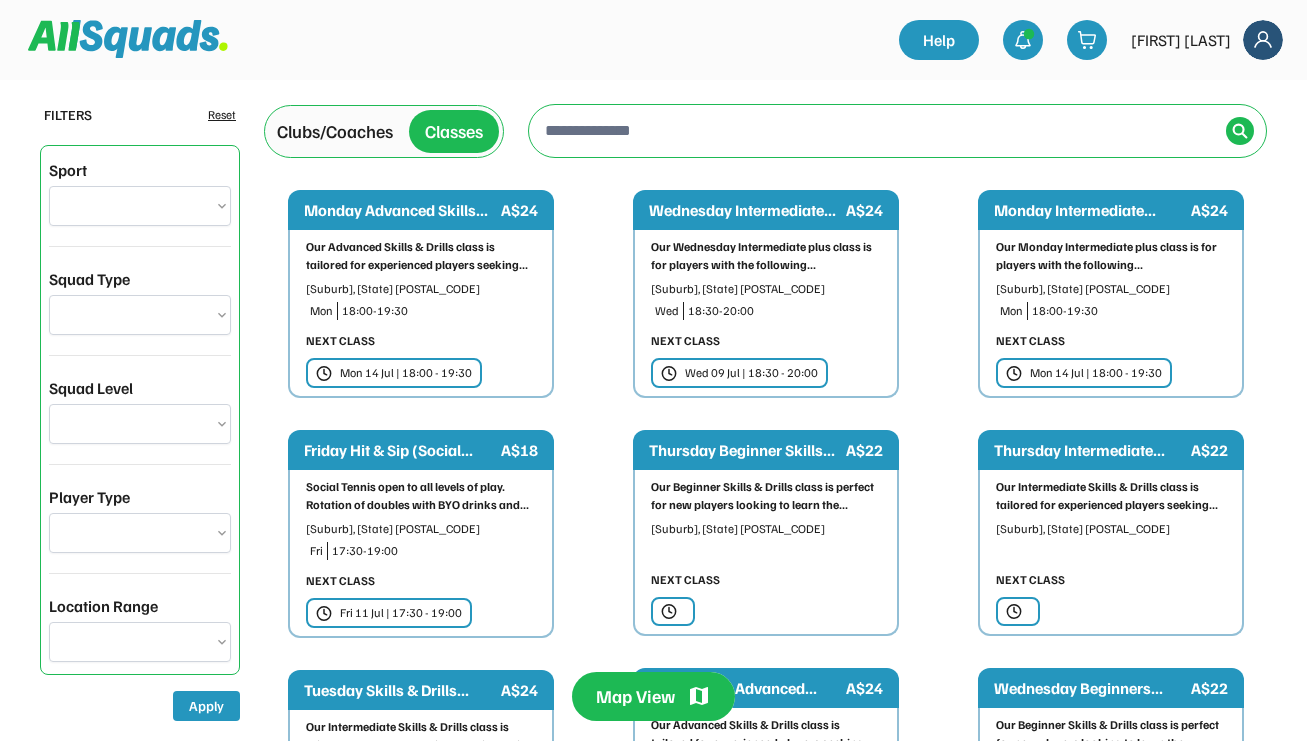 scroll, scrollTop: 0, scrollLeft: 0, axis: both 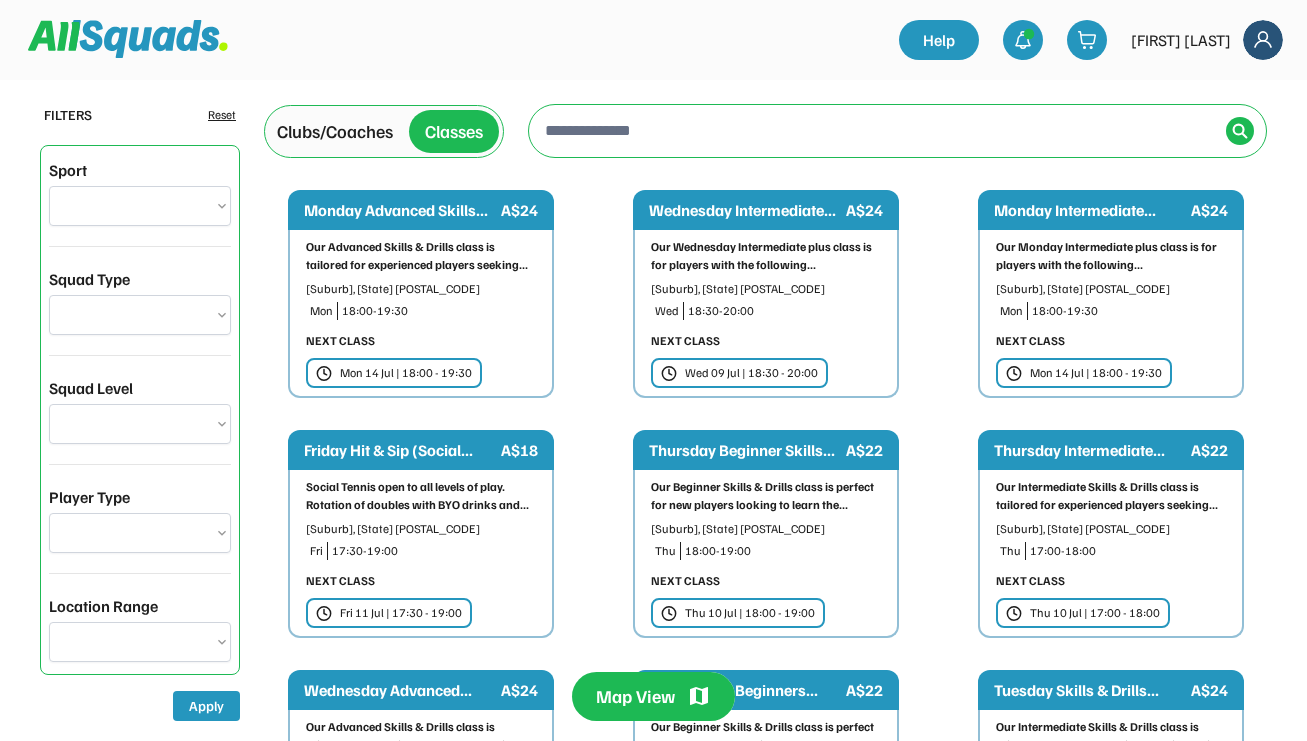 select on "**********" 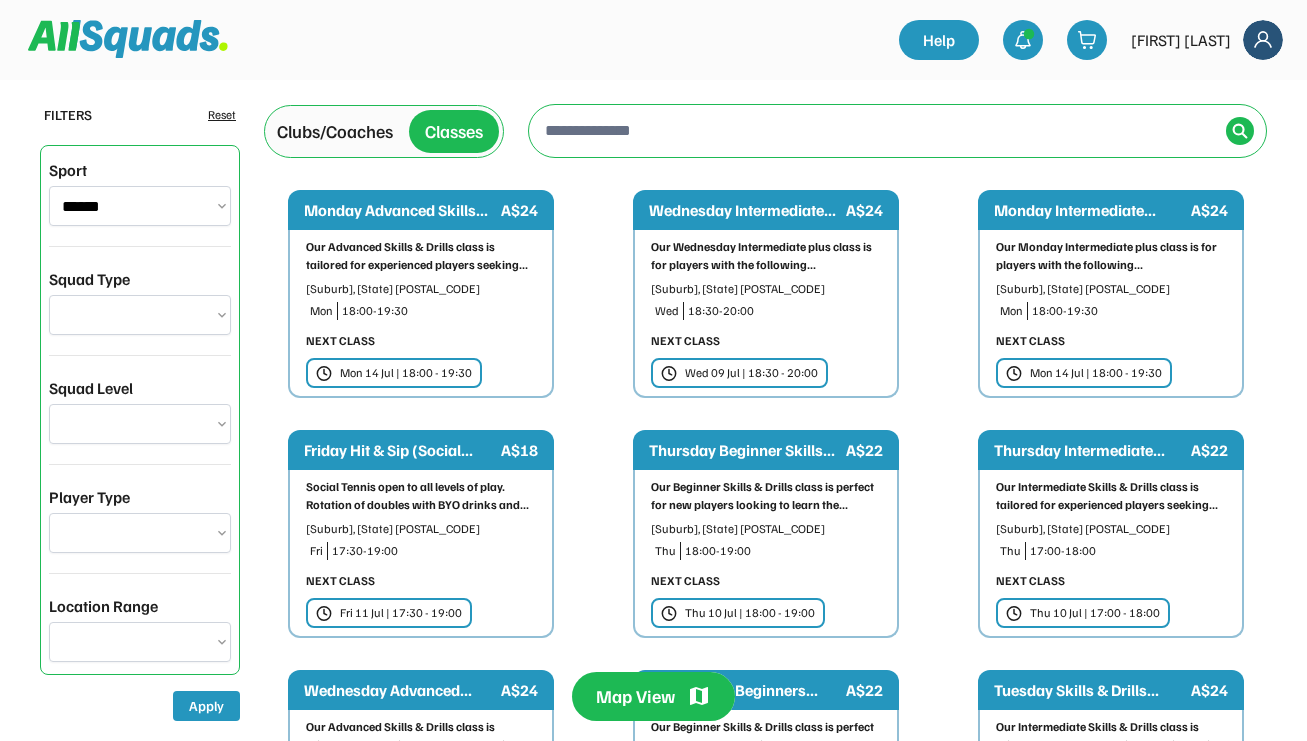 click at bounding box center [879, 130] 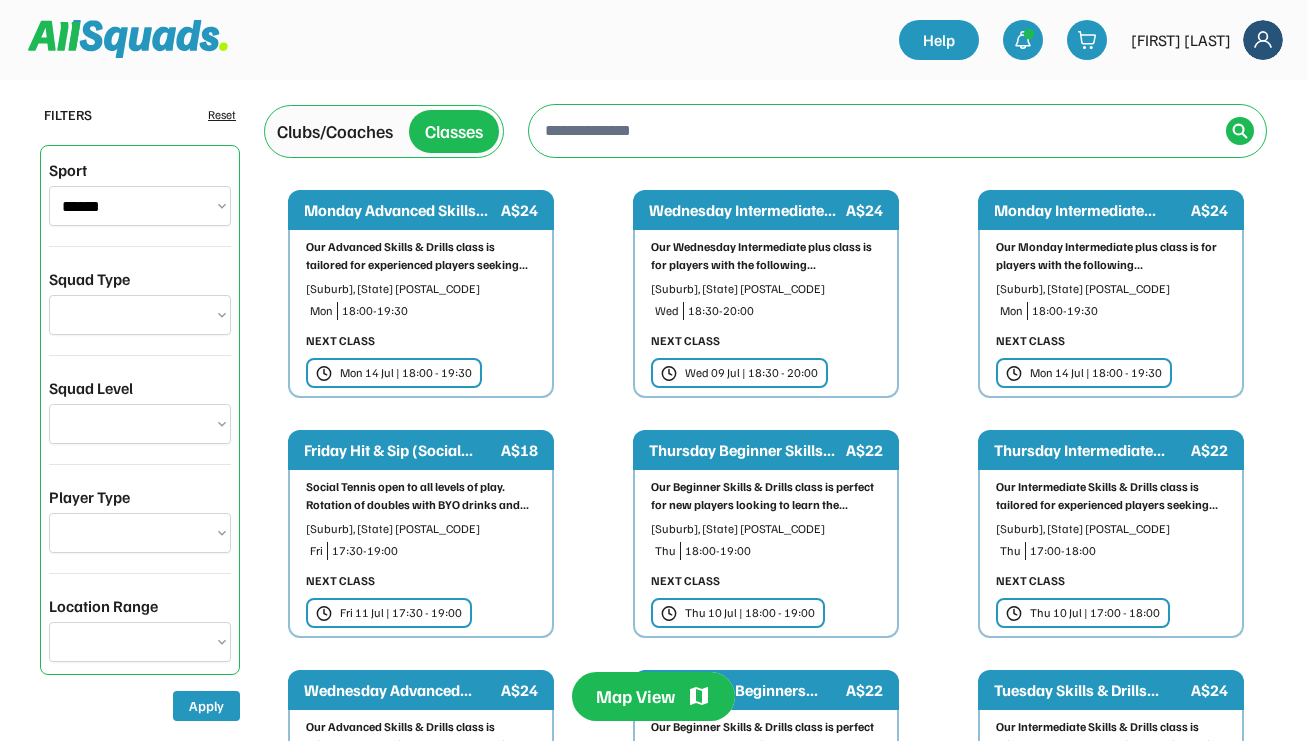 click on "Clubs/Coaches" at bounding box center [335, 131] 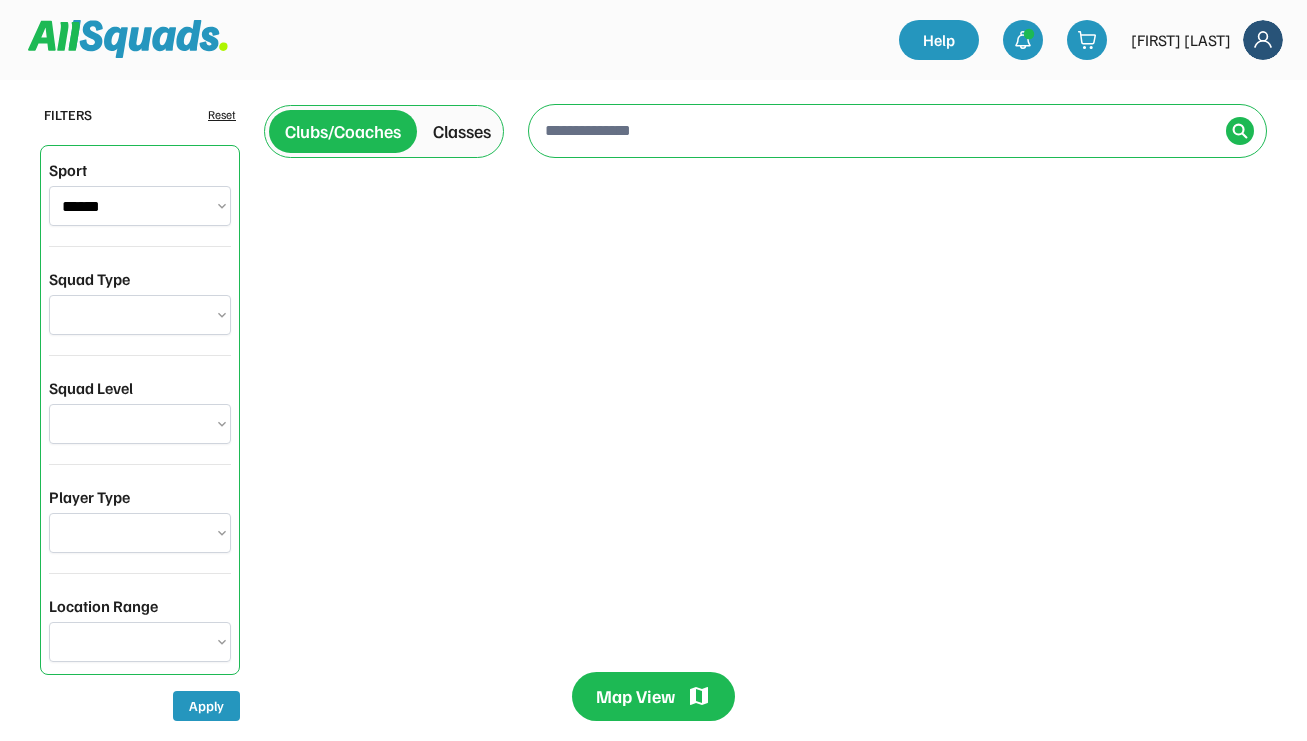 click at bounding box center (879, 130) 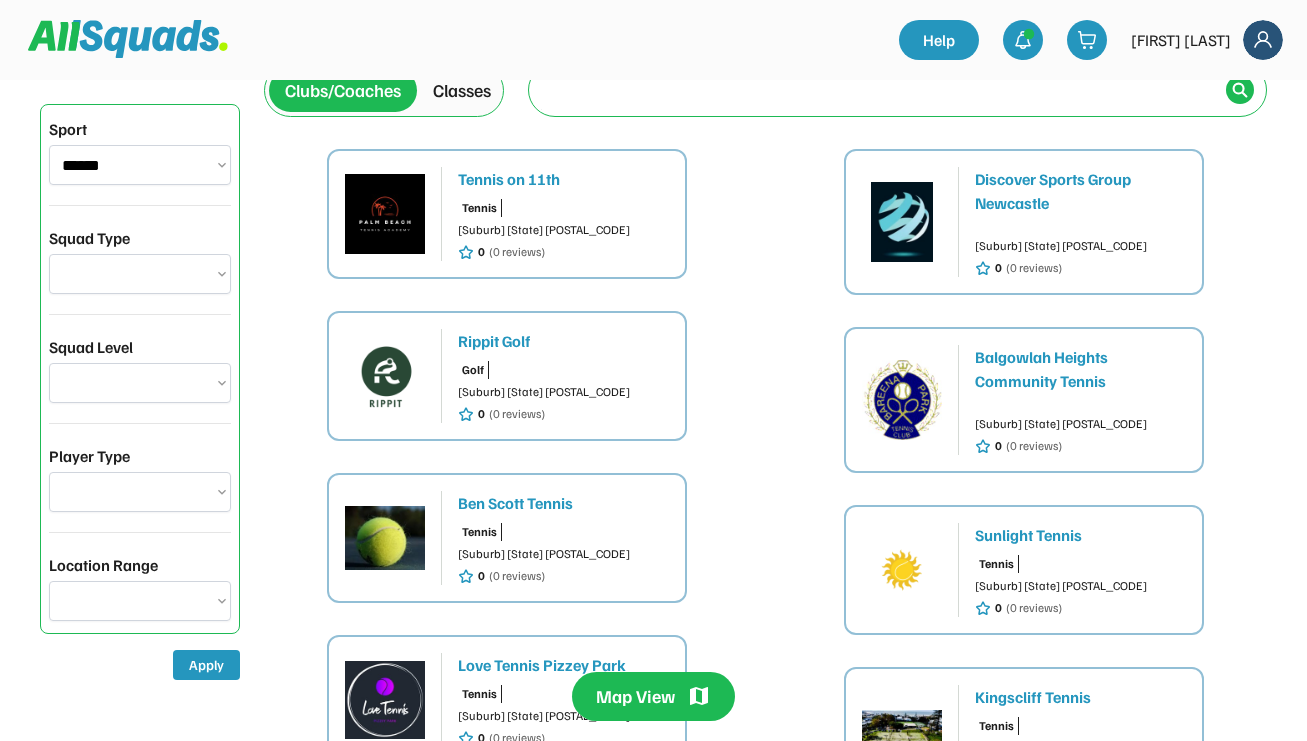 scroll, scrollTop: 173, scrollLeft: 0, axis: vertical 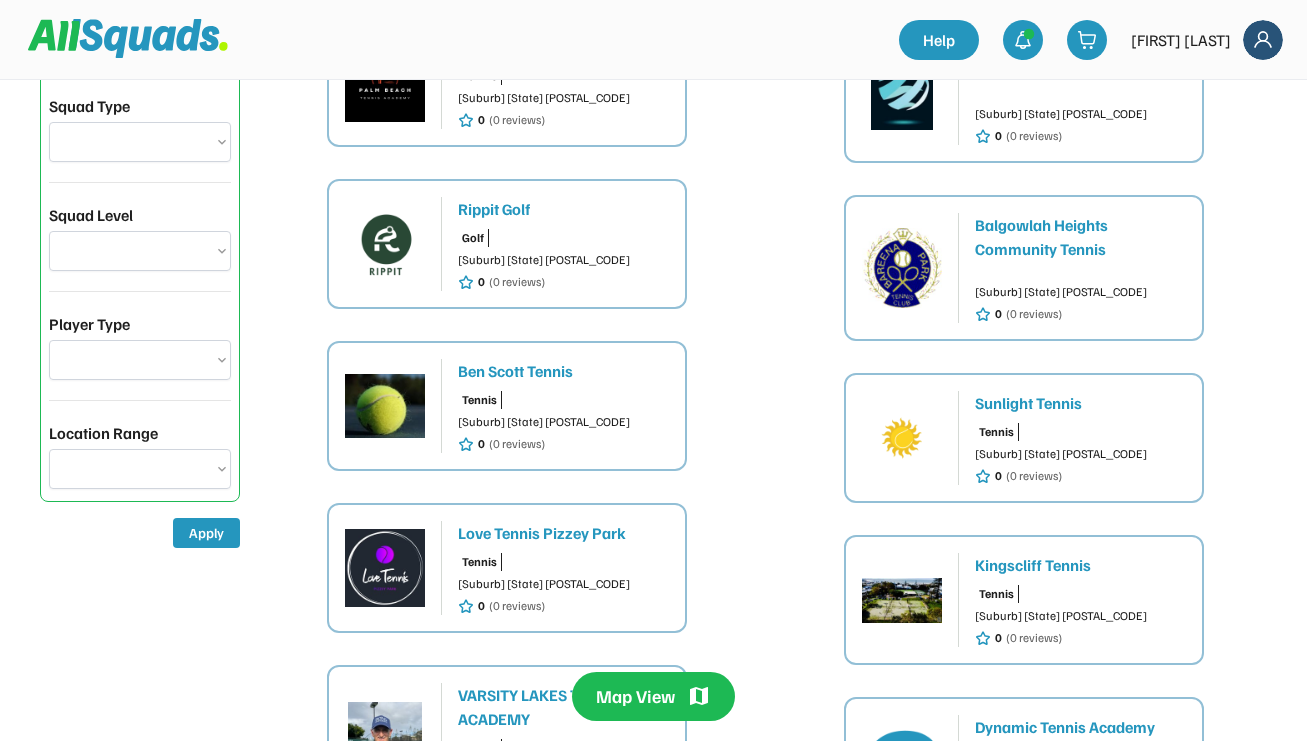 click on "Love Tennis Pizzey Park Tennis Mermaid Waters QLD 4218 0 (0 reviews)" at bounding box center [563, 568] 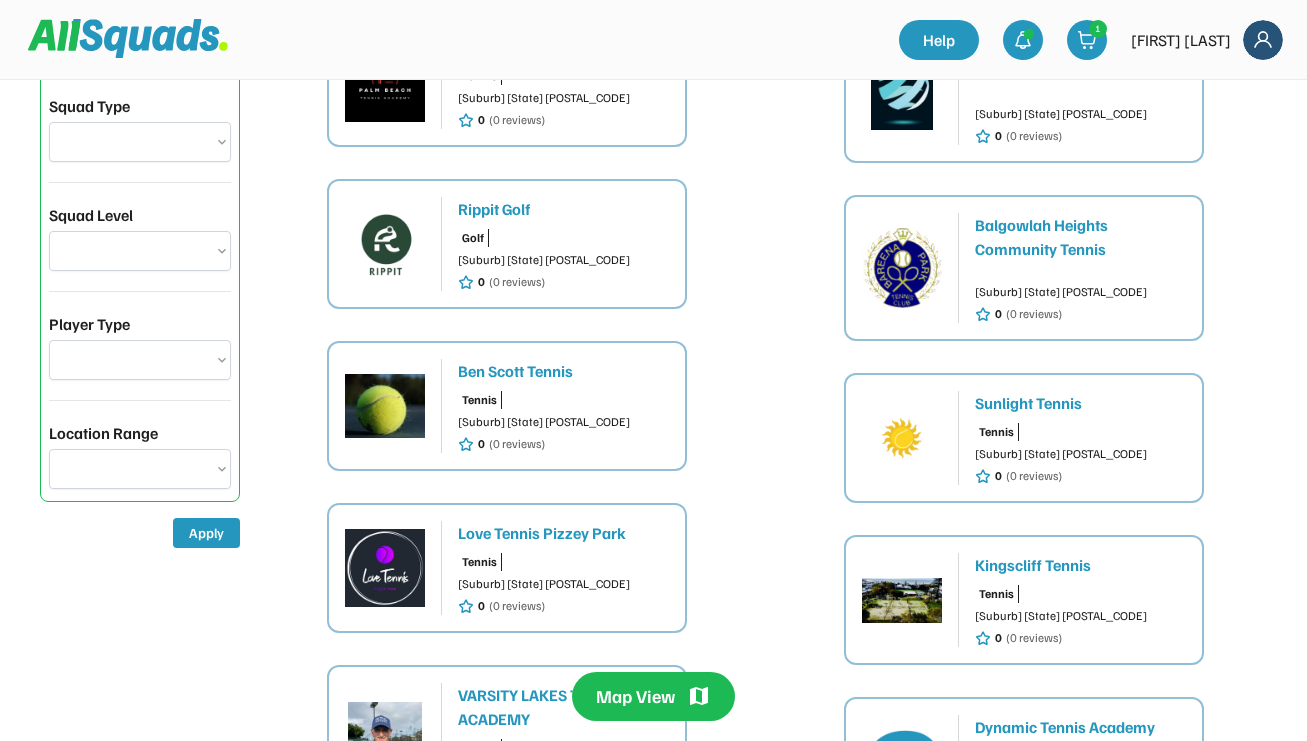 click on "Mermaid Waters QLD 4218" at bounding box center [563, 584] 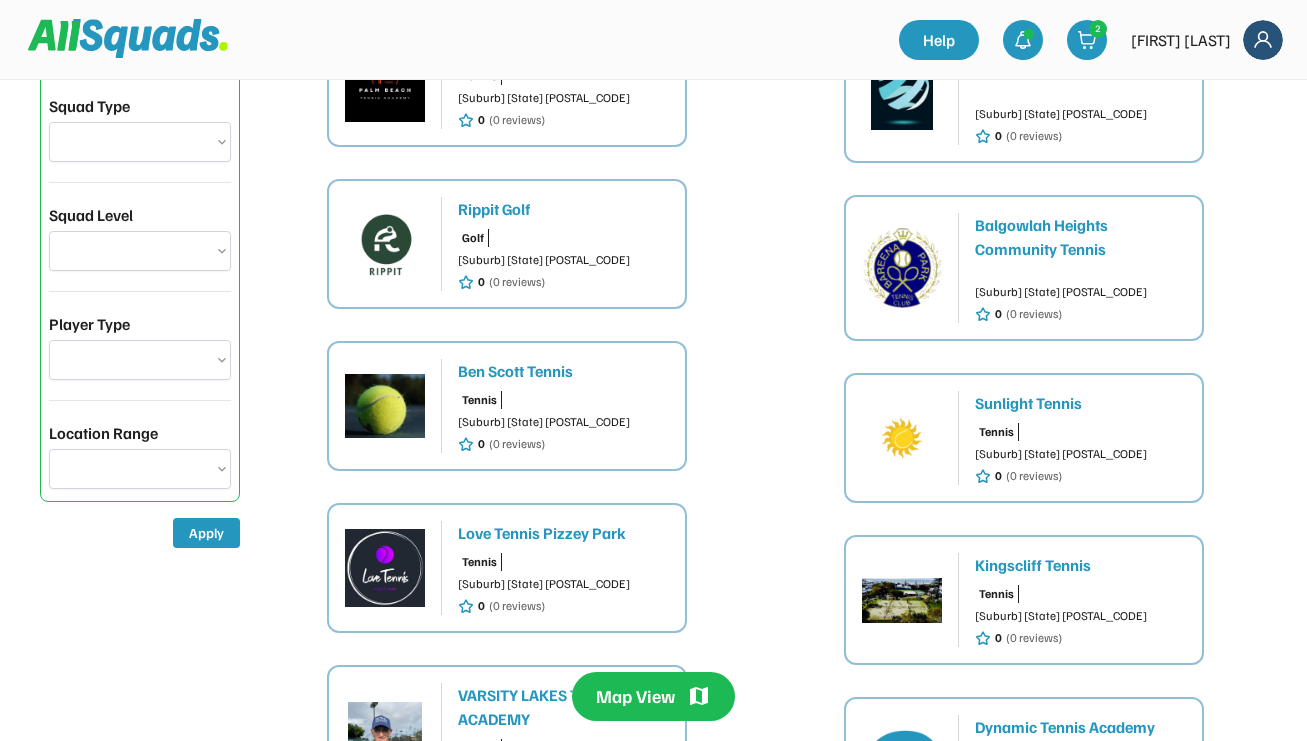 click on "Mermaid Waters QLD 4218" at bounding box center [563, 584] 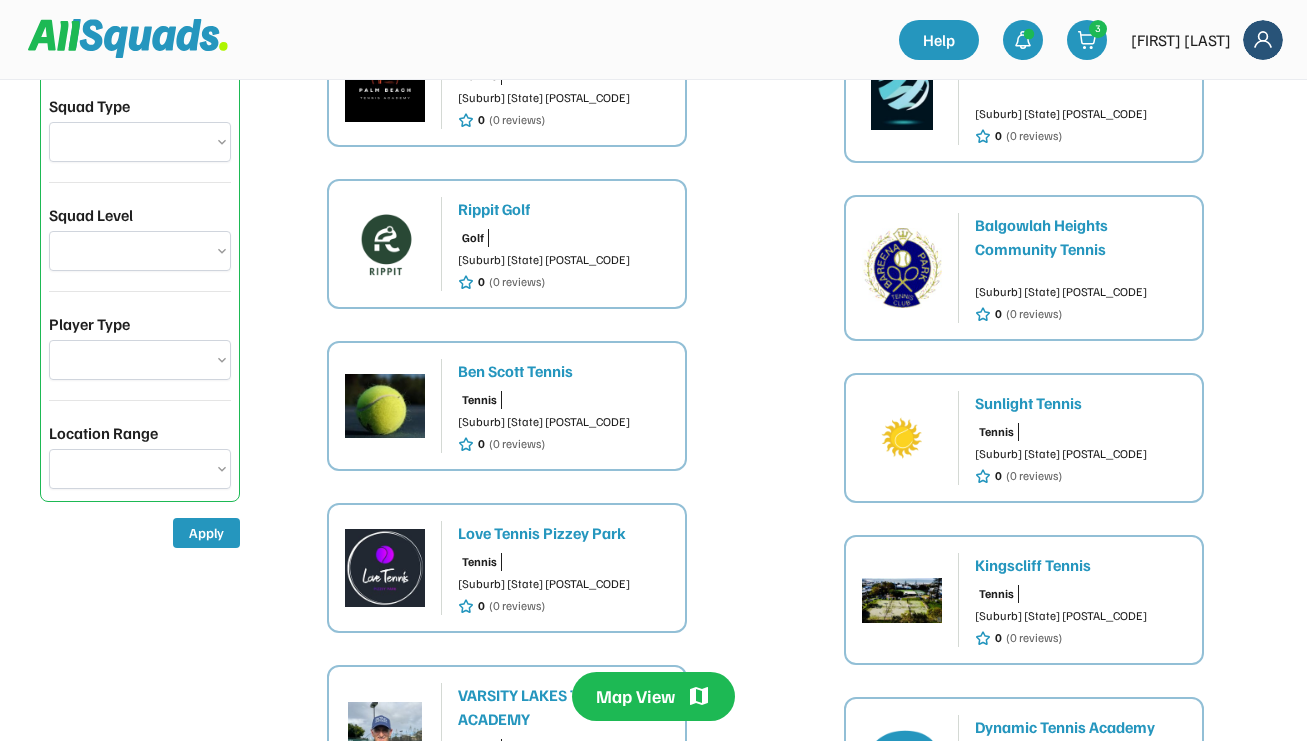 click on "Tennis Mermaid Waters QLD 4218 0 (0 reviews)" at bounding box center [563, 584] 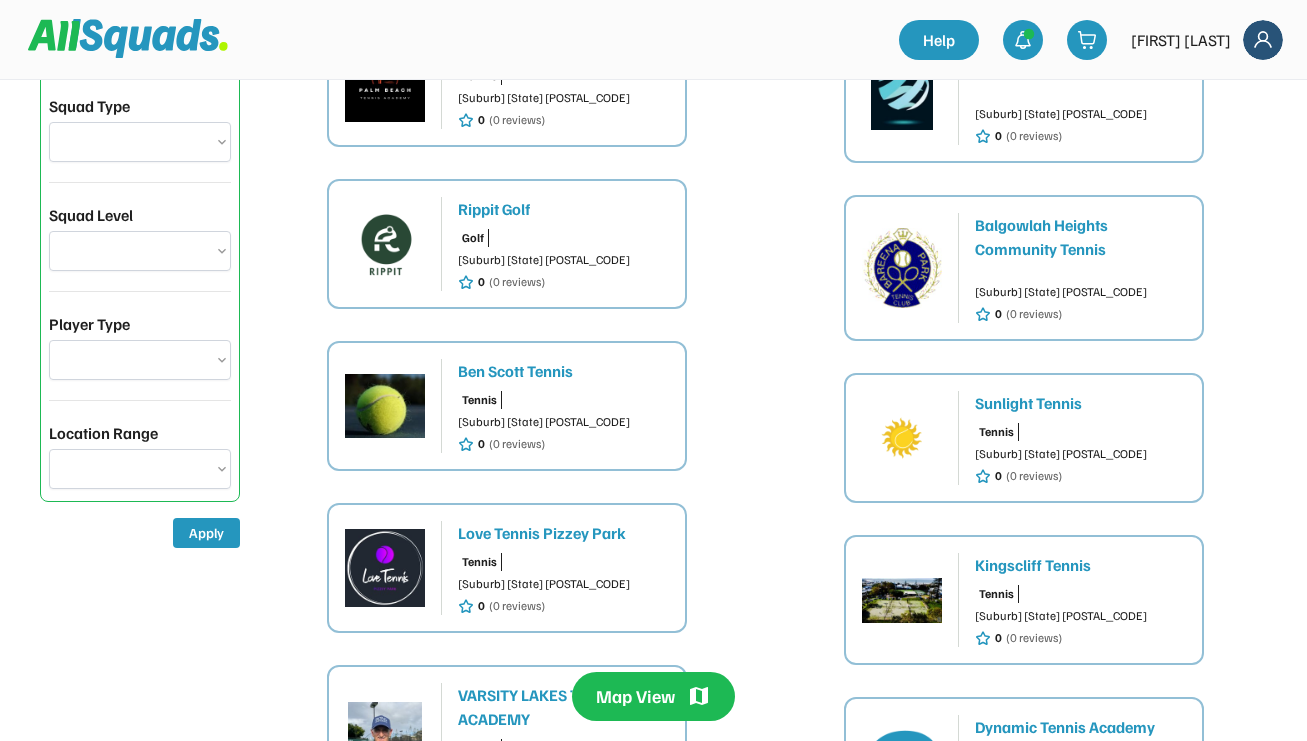scroll, scrollTop: 0, scrollLeft: 0, axis: both 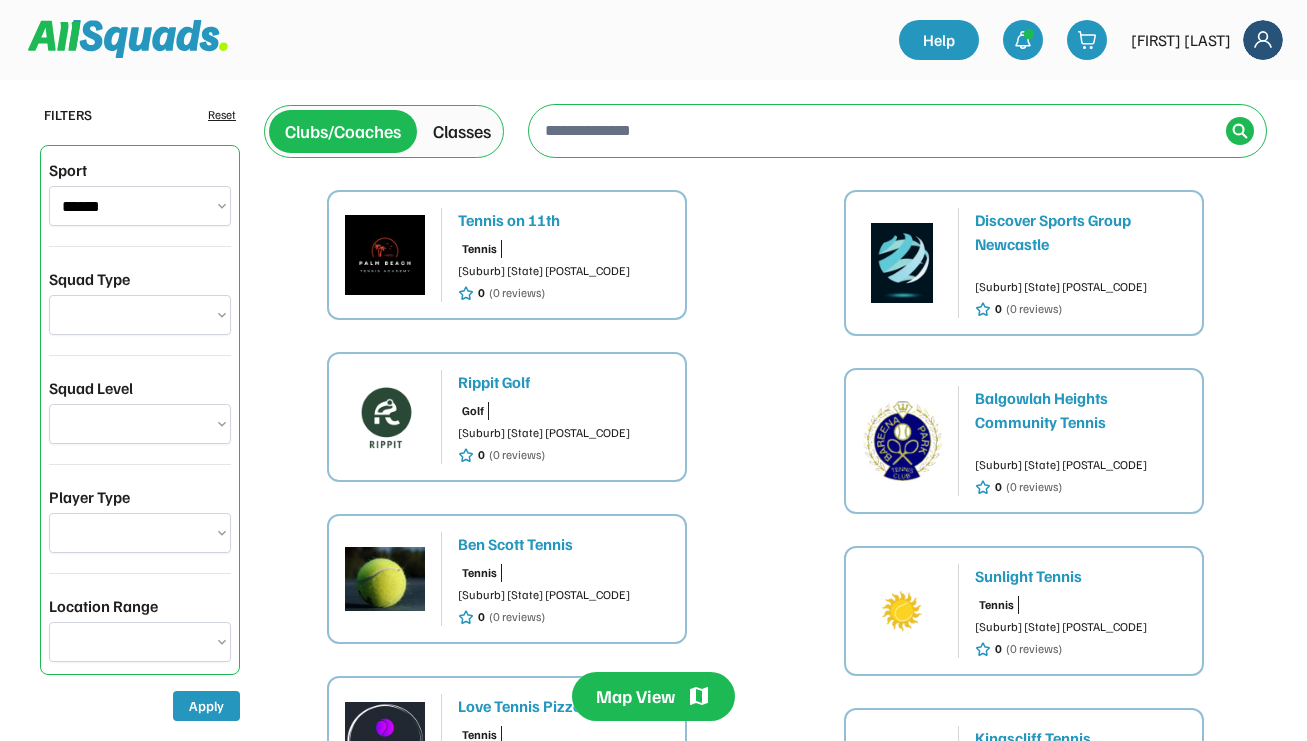 click at bounding box center [1263, 40] 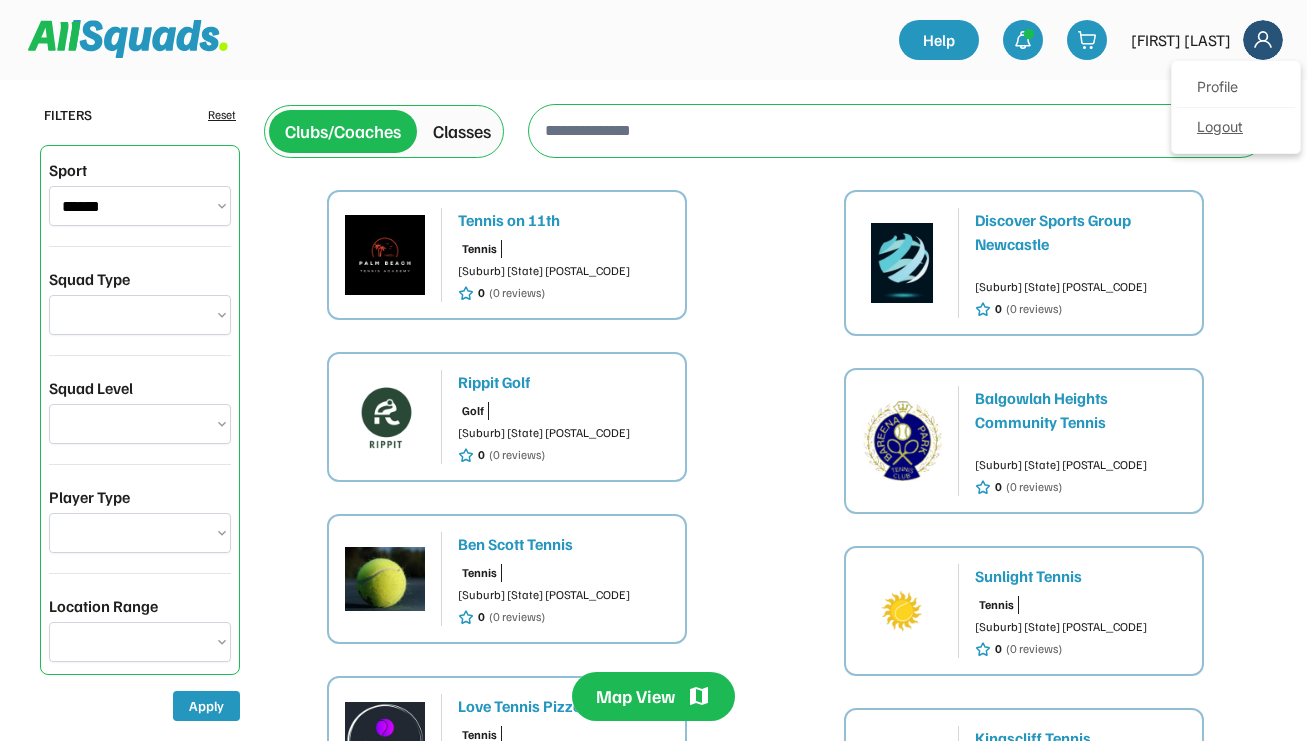 click on "Logout" at bounding box center [1236, 128] 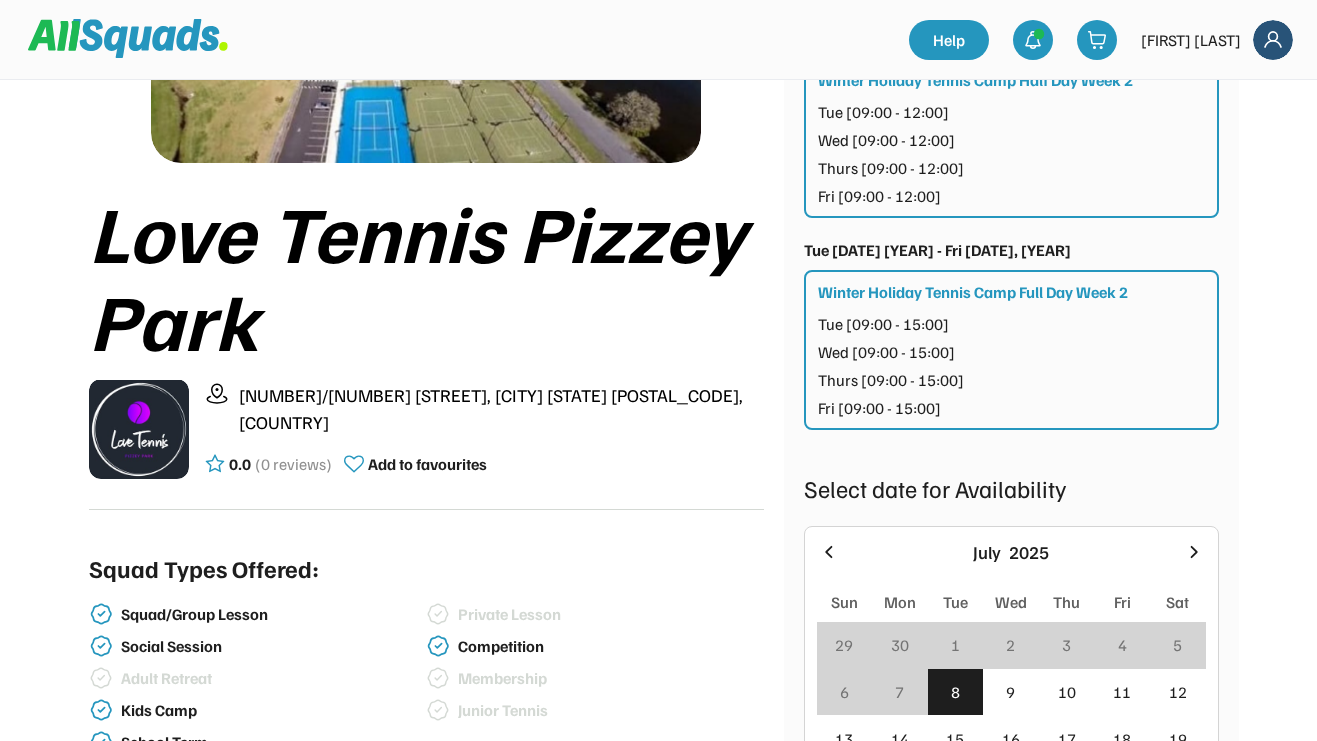 scroll, scrollTop: 452, scrollLeft: 0, axis: vertical 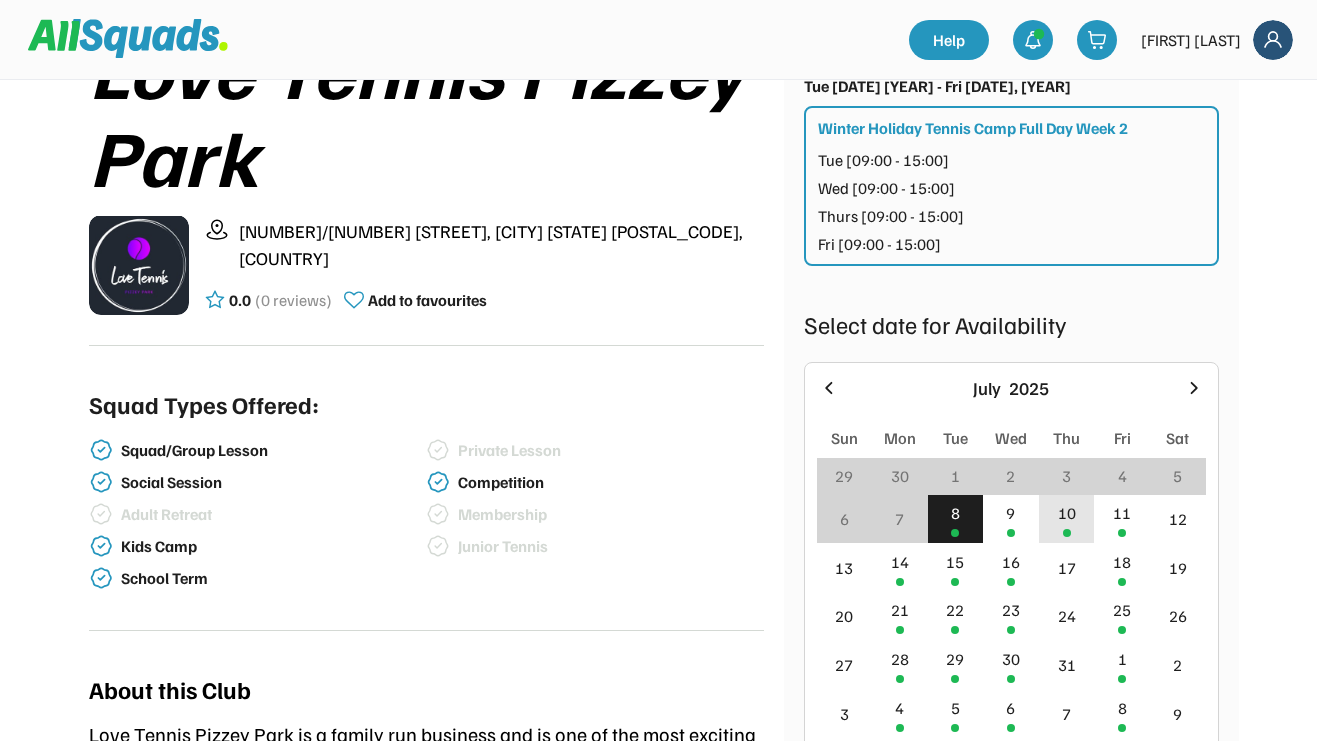 click at bounding box center [1067, 533] 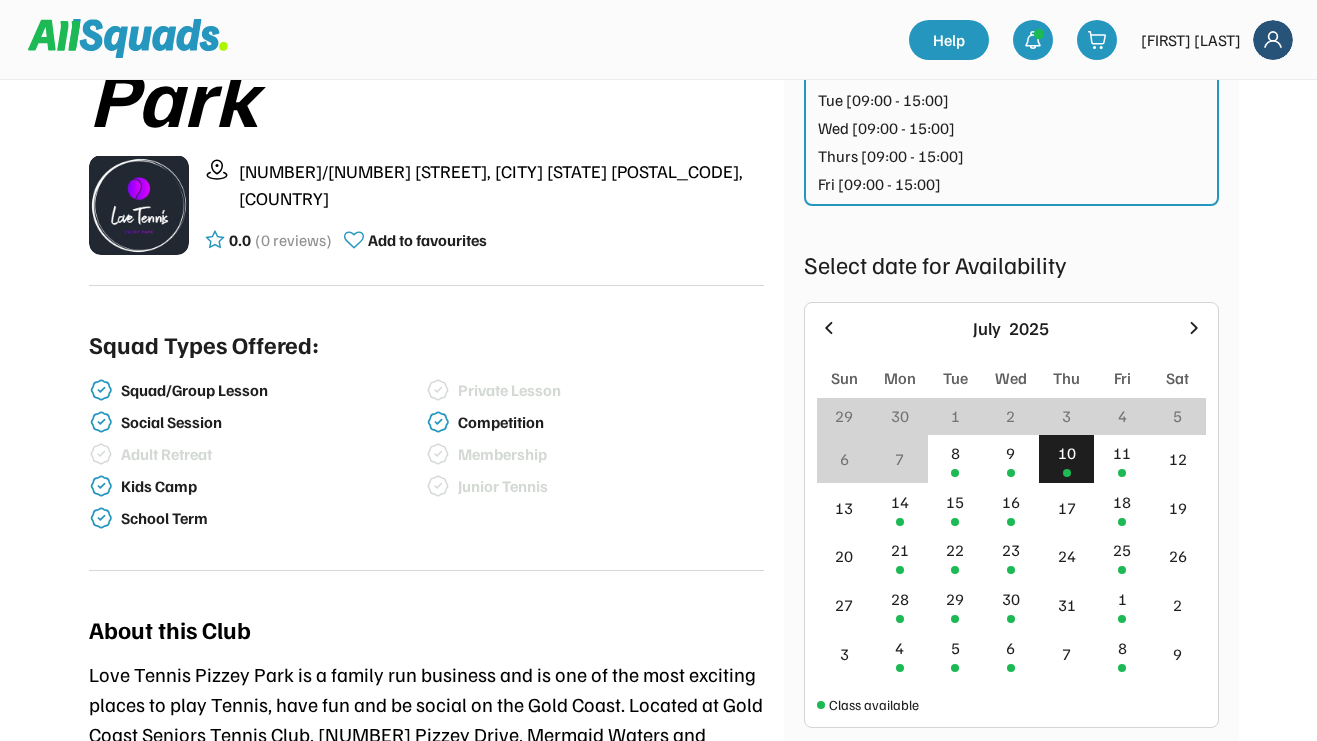 scroll, scrollTop: 564, scrollLeft: 0, axis: vertical 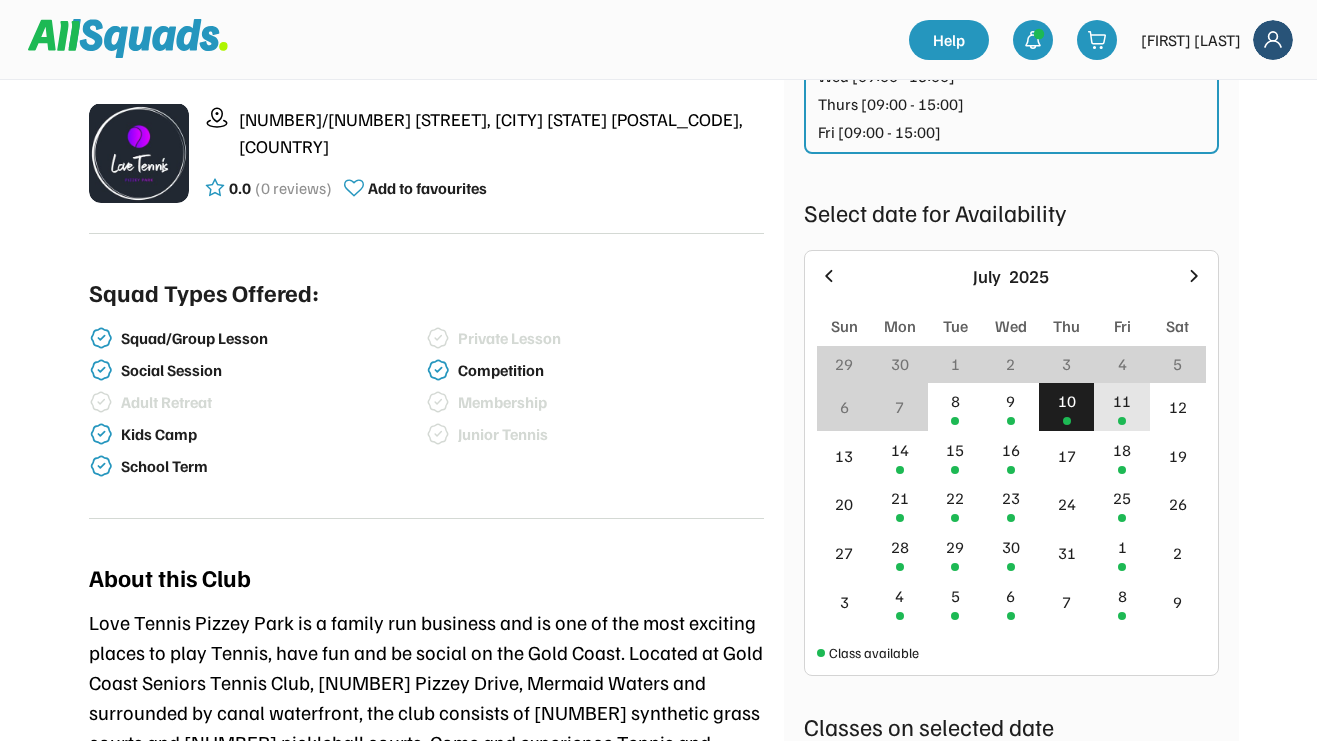 click on "11" at bounding box center [1122, 401] 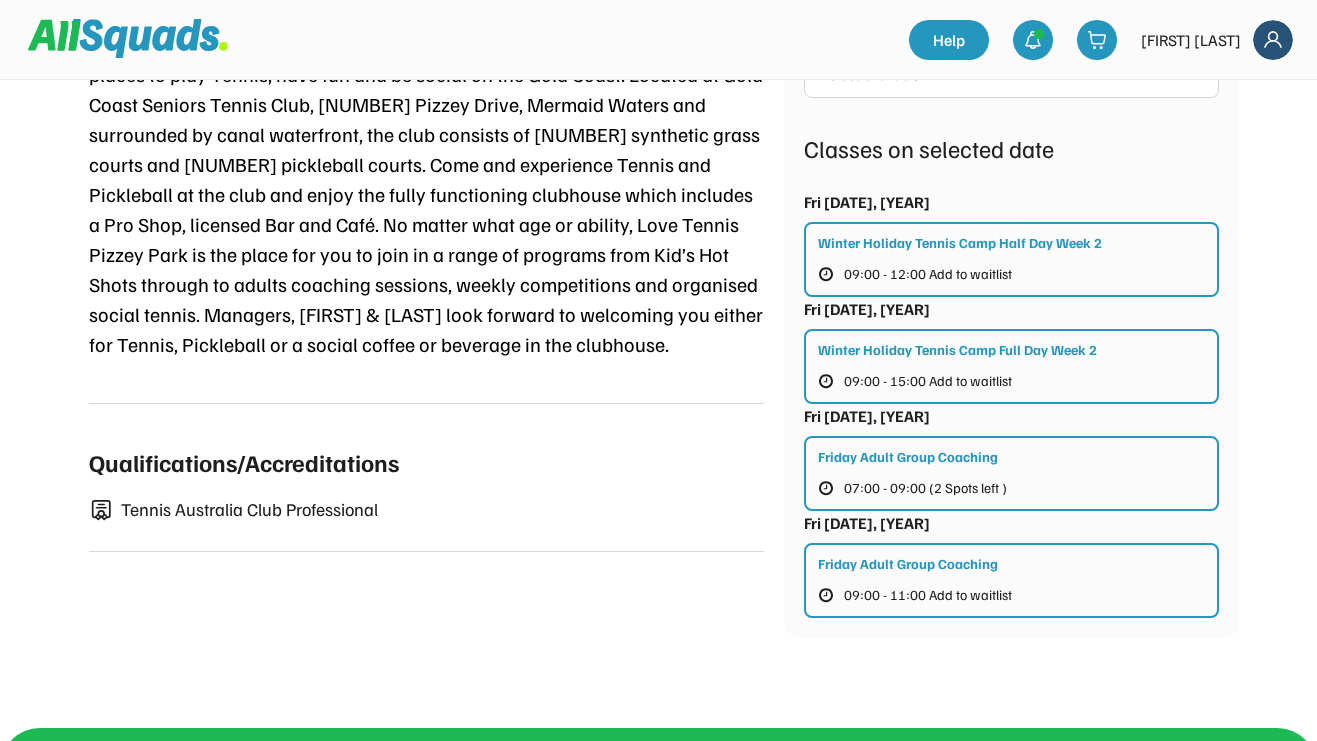 scroll, scrollTop: 1178, scrollLeft: 0, axis: vertical 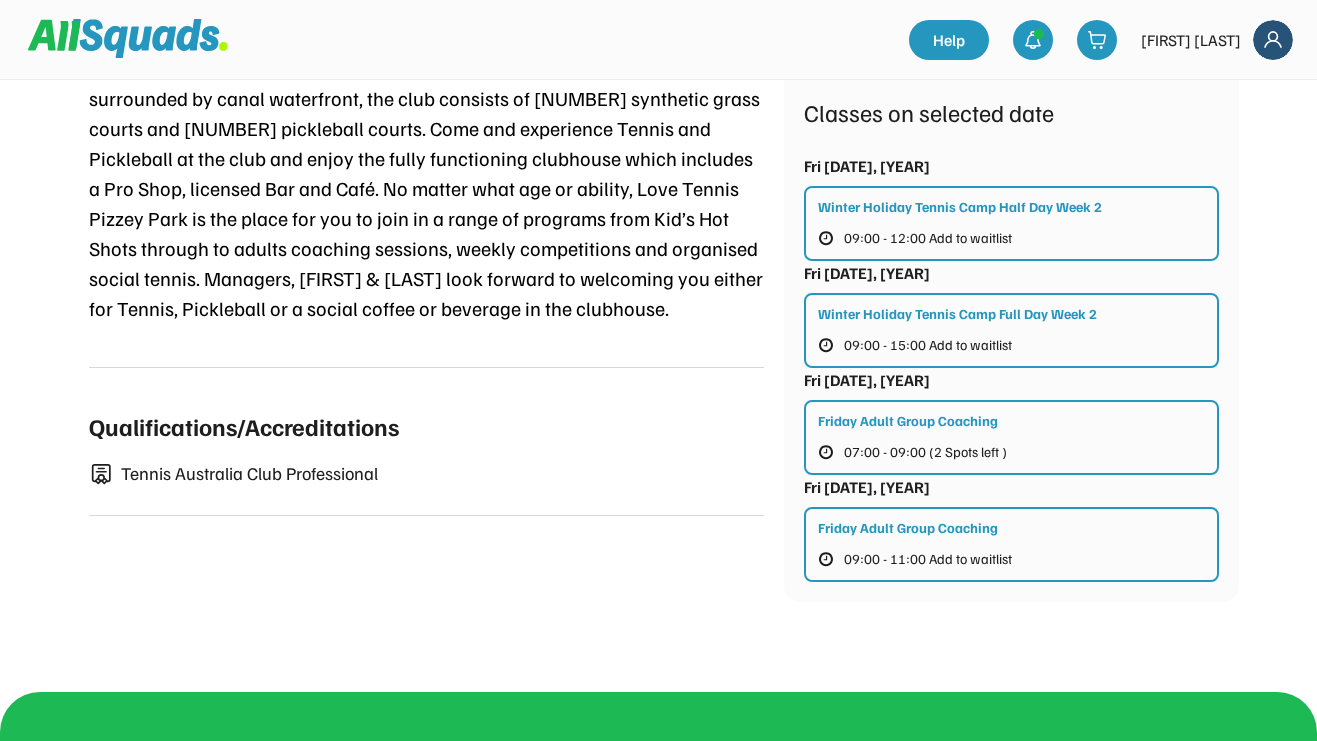 click on "Friday Adult Group Coaching 07:00 - 09:00 (2 Spots left )" at bounding box center [1011, 437] 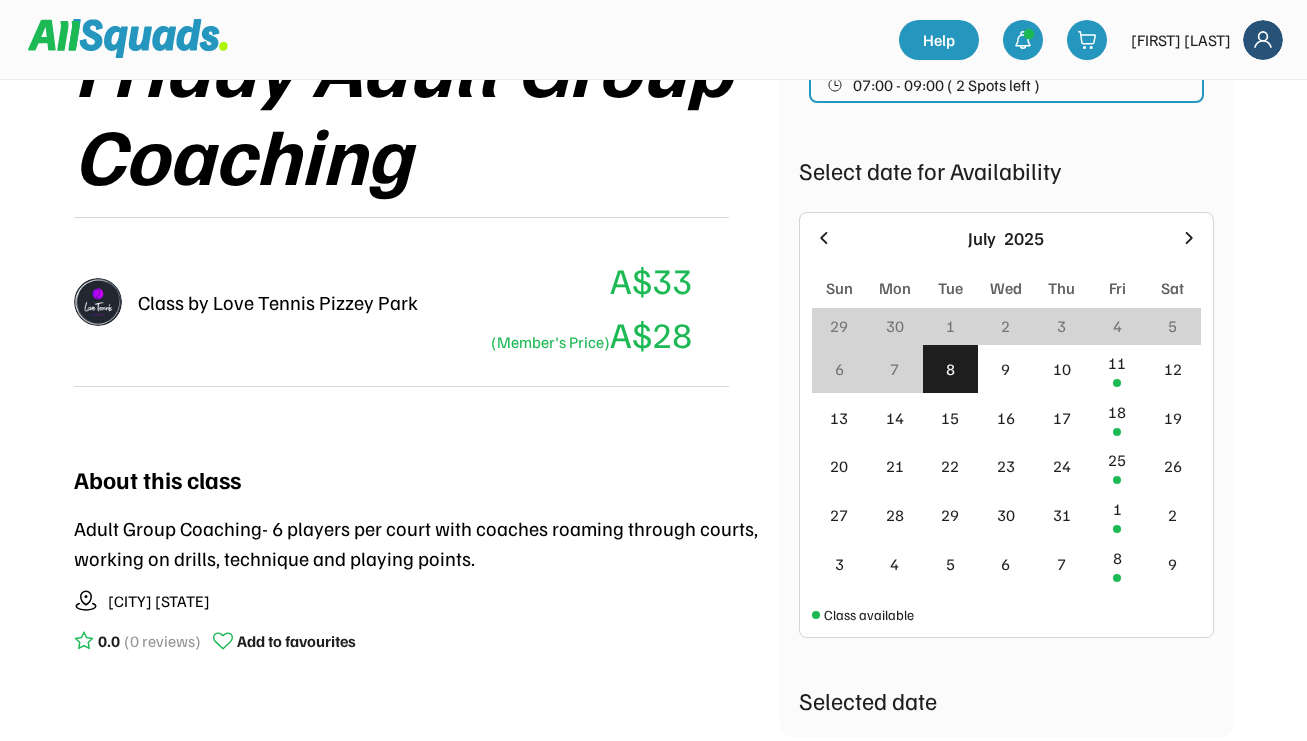 scroll, scrollTop: 0, scrollLeft: 0, axis: both 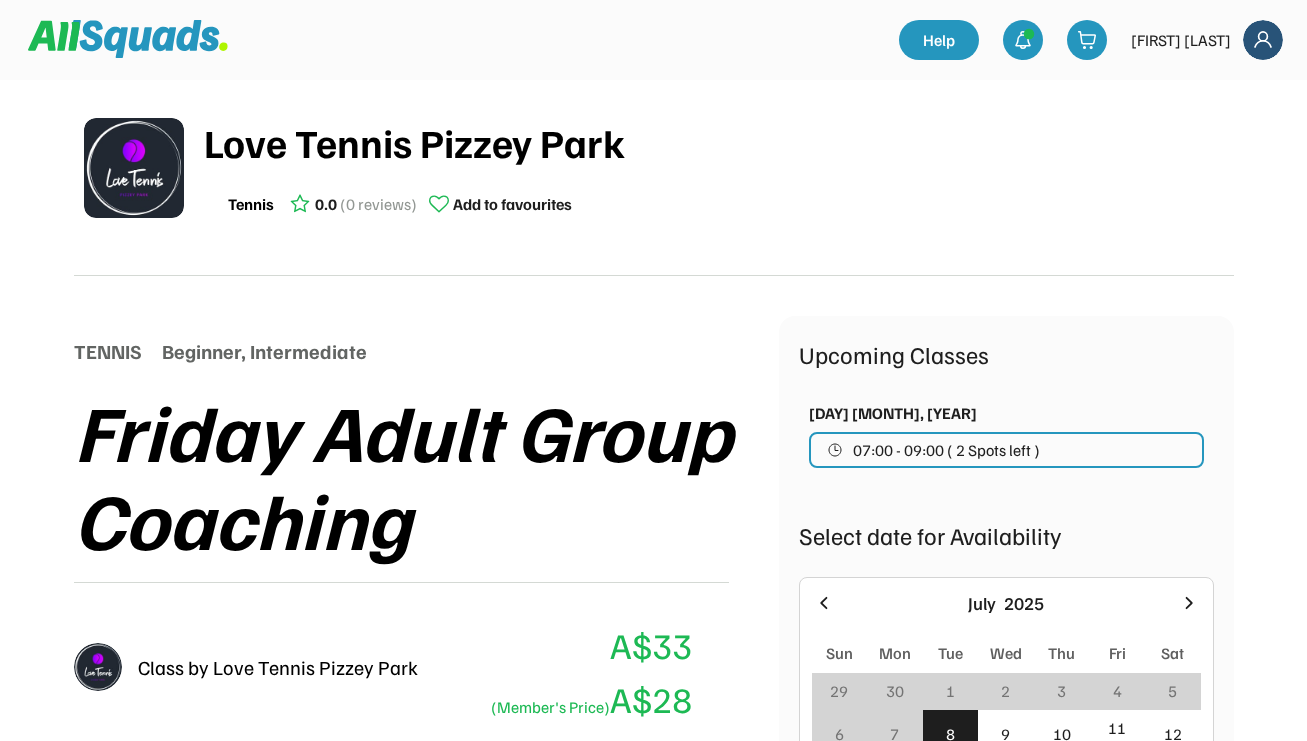 click on "07:00 - 09:00  ( 2 Spots left )" at bounding box center (946, 450) 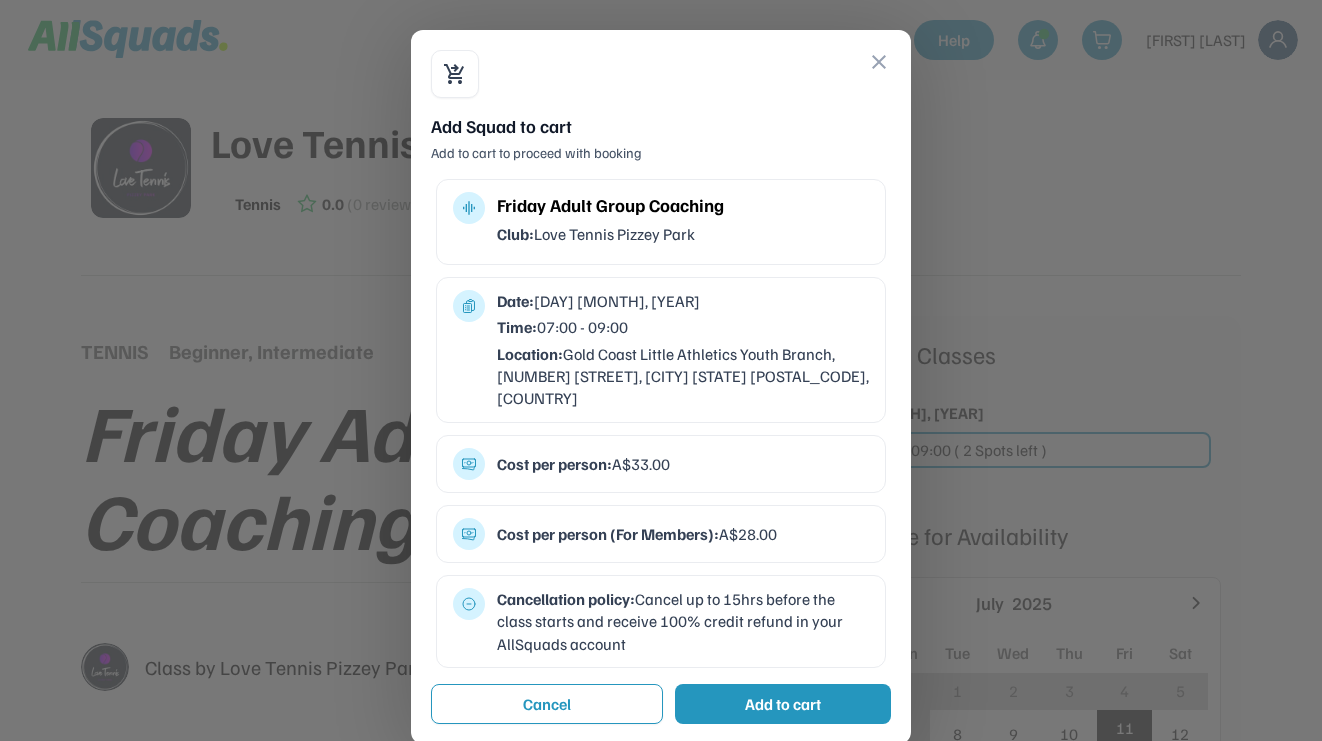 click on "Cost per person (For Members):  A$28.00" at bounding box center (661, 534) 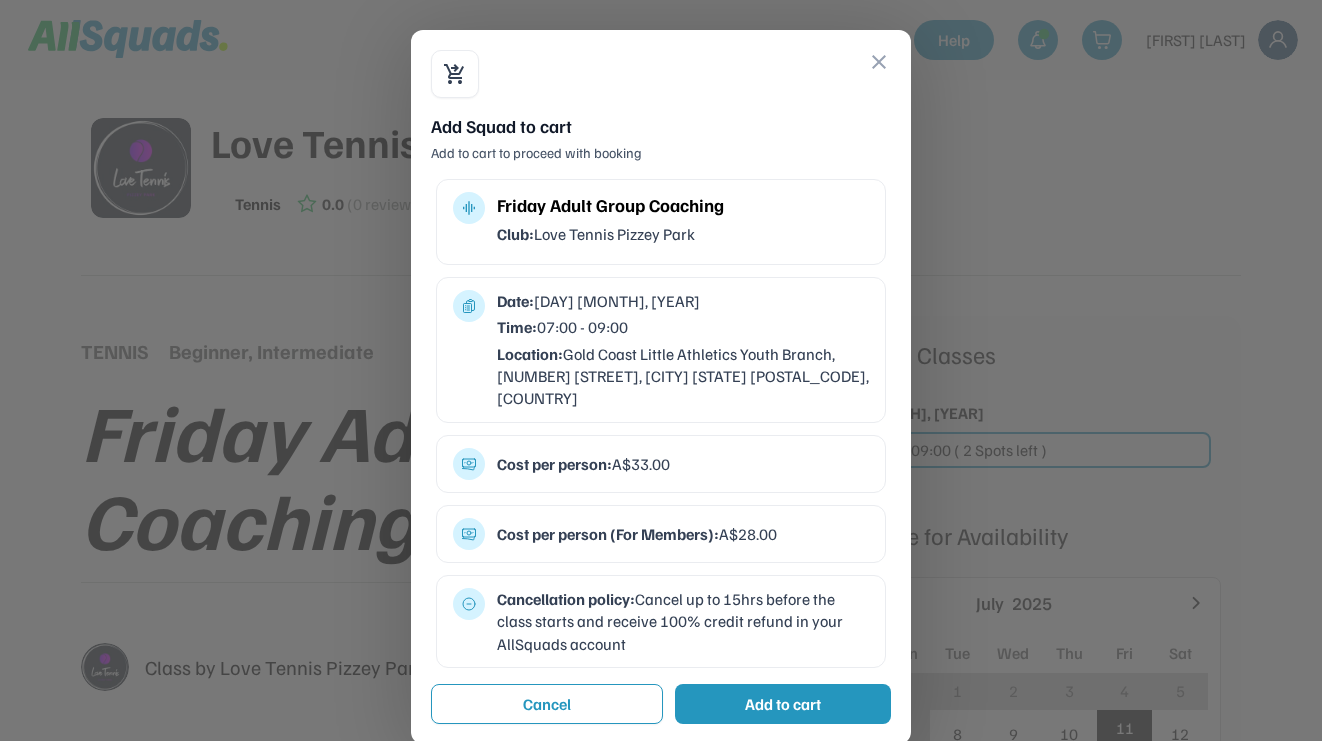 click on "Add to cart" at bounding box center [783, 704] 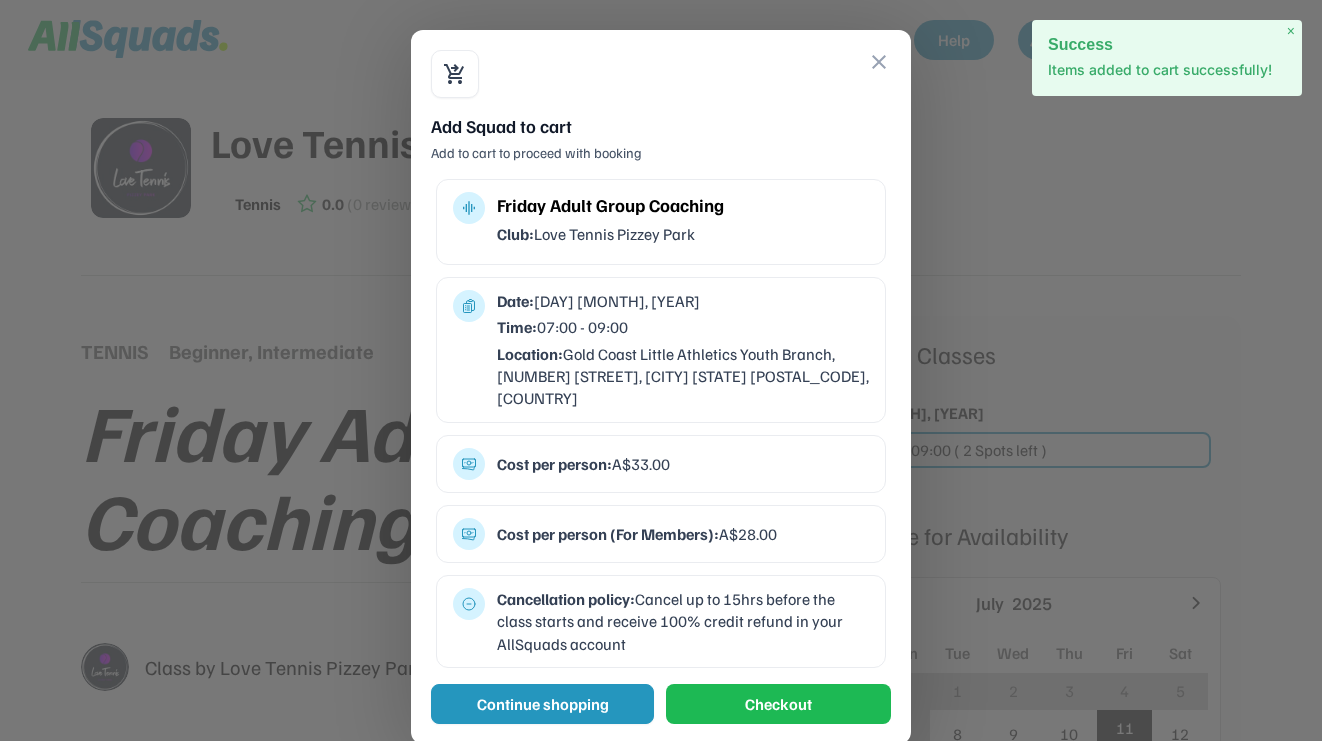 click on "Continue shopping" at bounding box center [542, 704] 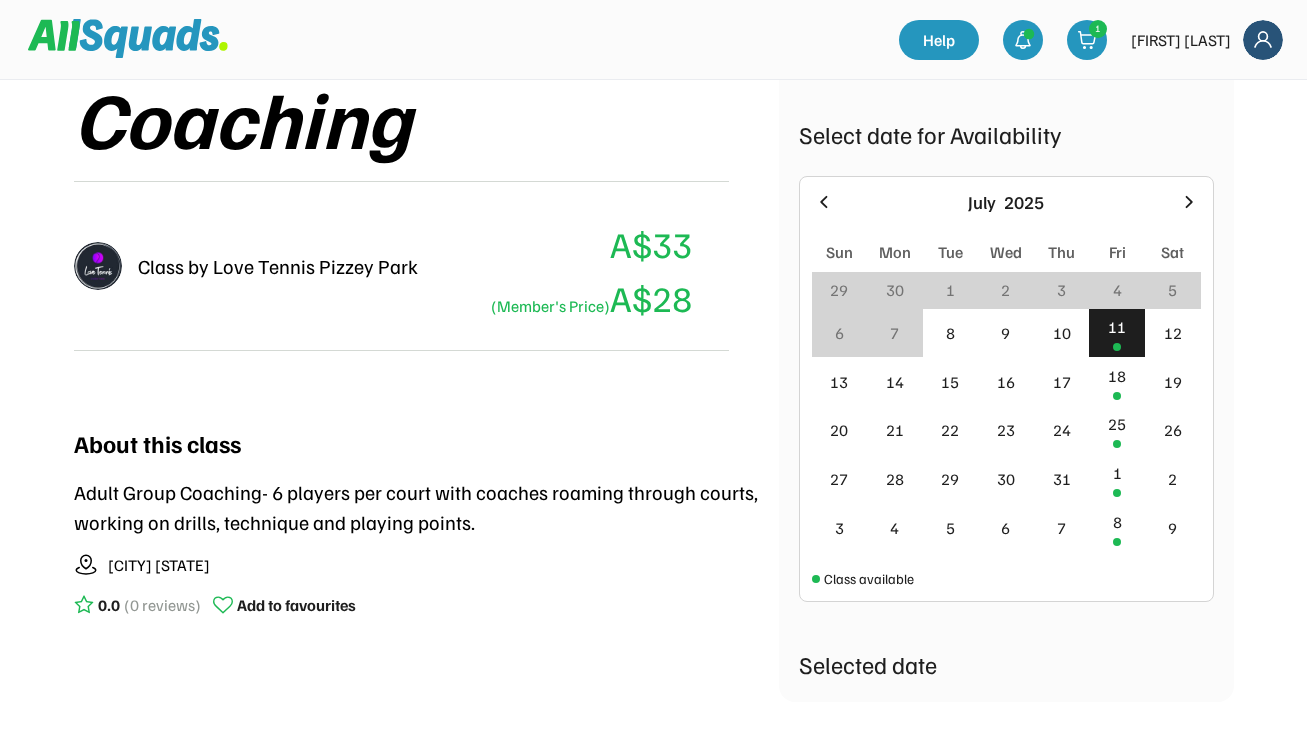 scroll, scrollTop: 589, scrollLeft: 0, axis: vertical 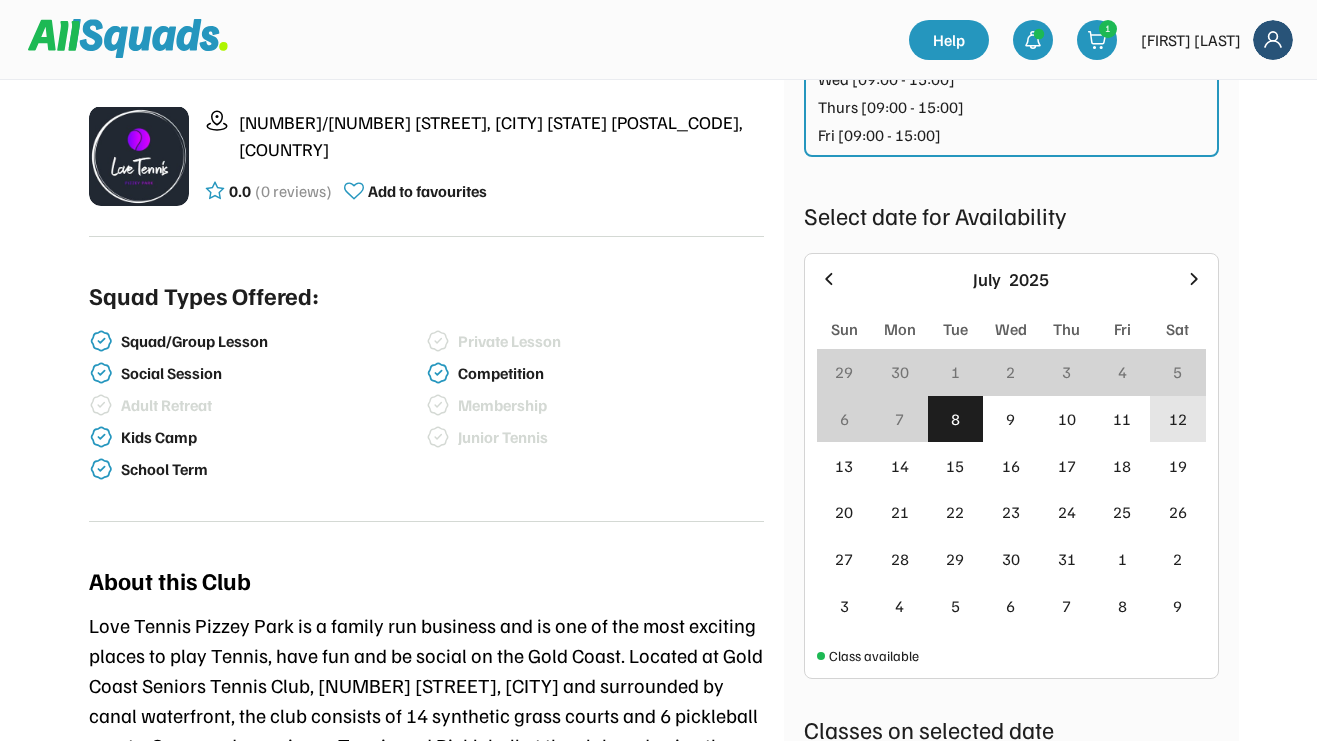 click on "12" at bounding box center (1178, 419) 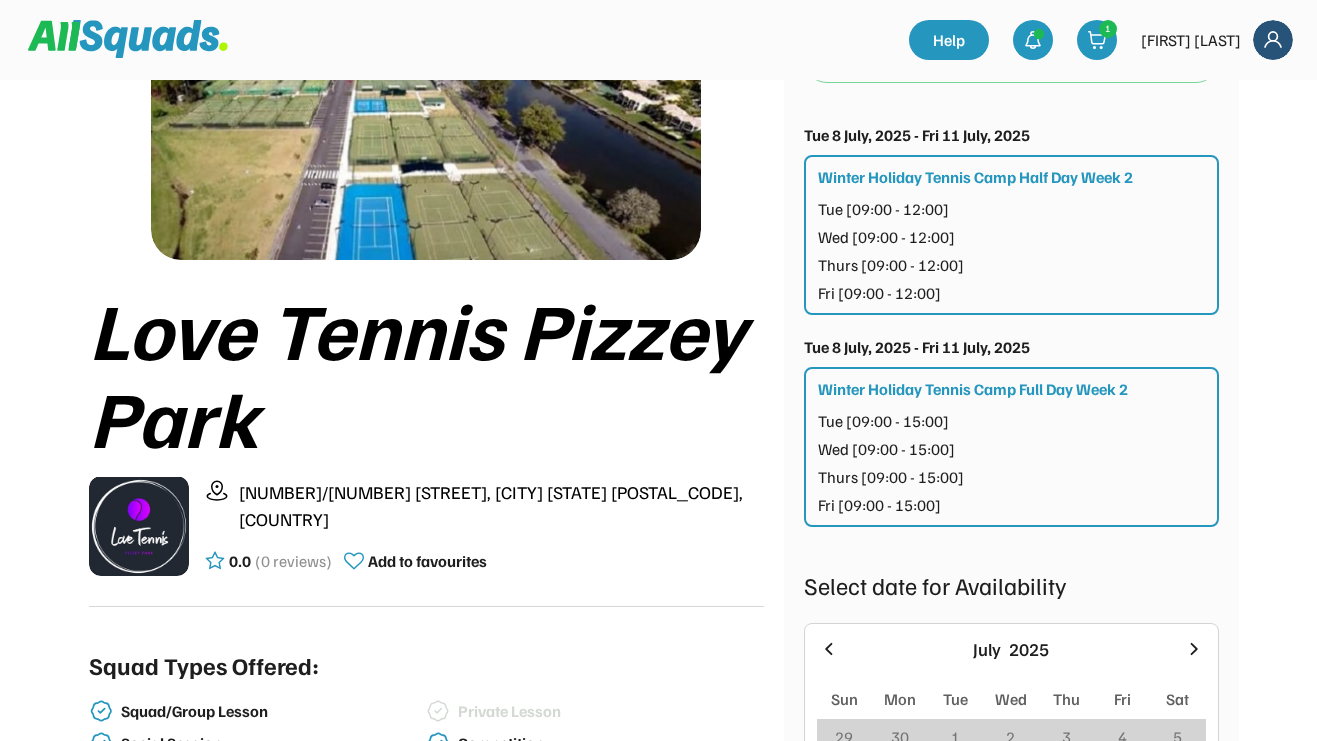 scroll, scrollTop: 0, scrollLeft: 0, axis: both 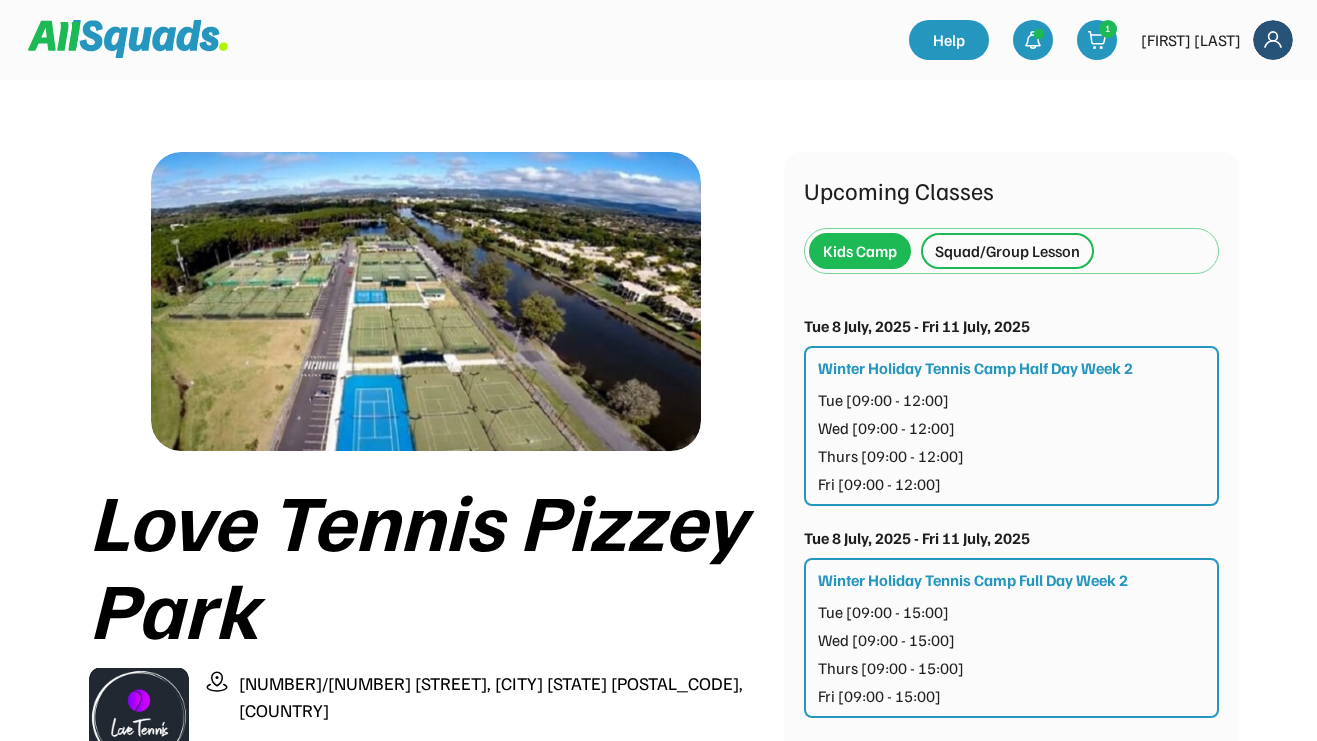 click on "Squad/Group Lesson" at bounding box center (1007, 251) 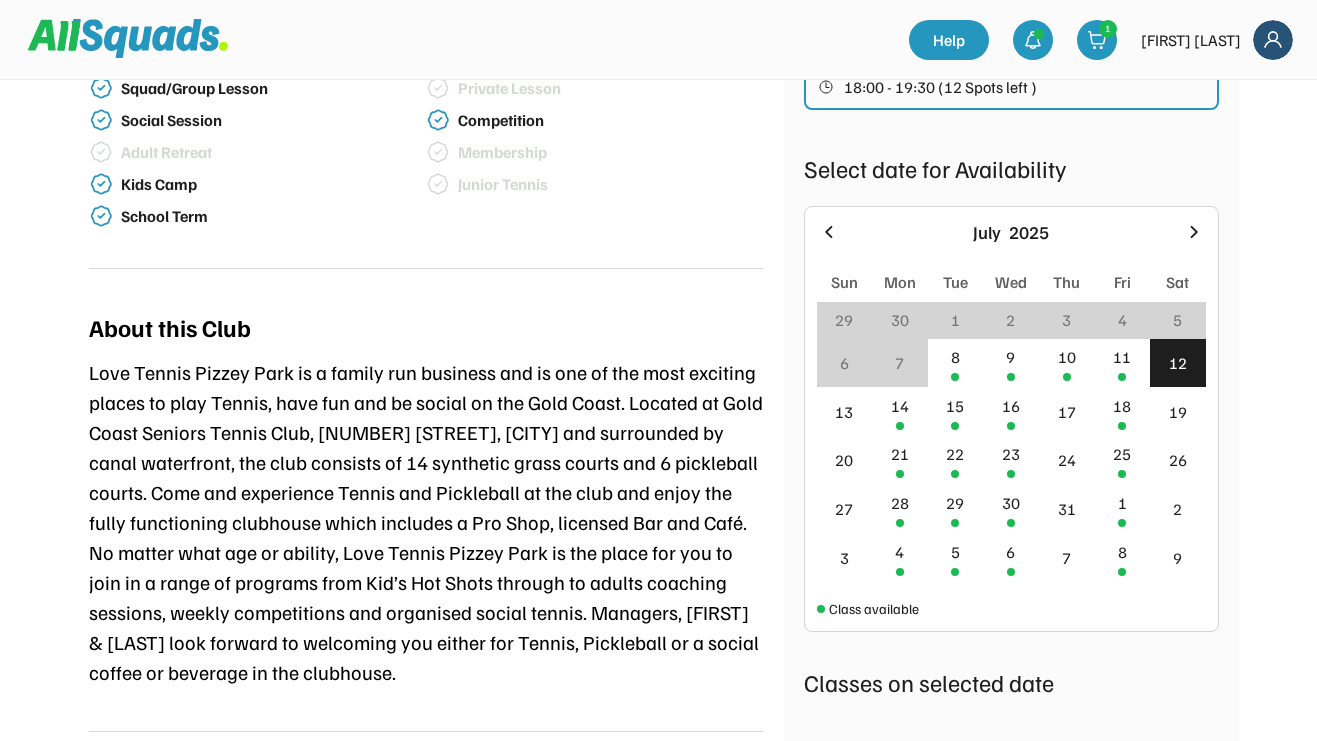 scroll, scrollTop: 818, scrollLeft: 0, axis: vertical 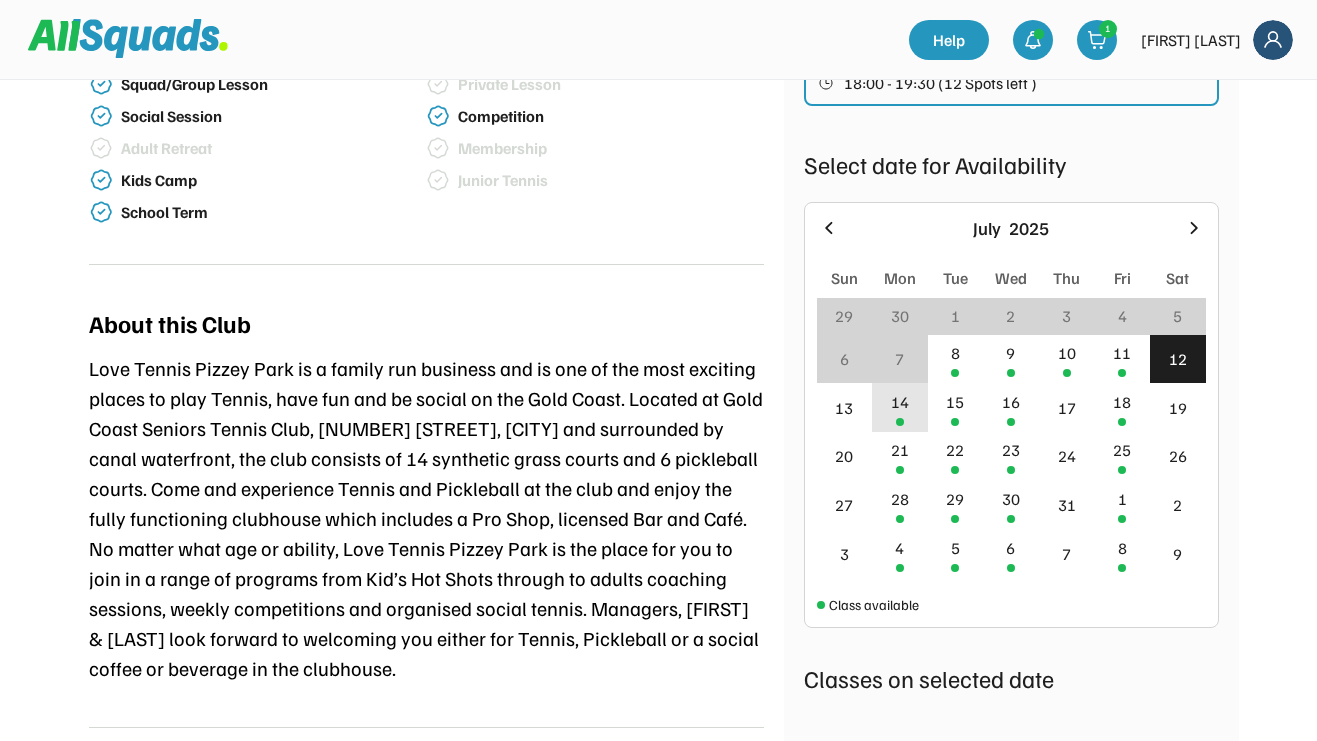 click at bounding box center (900, 422) 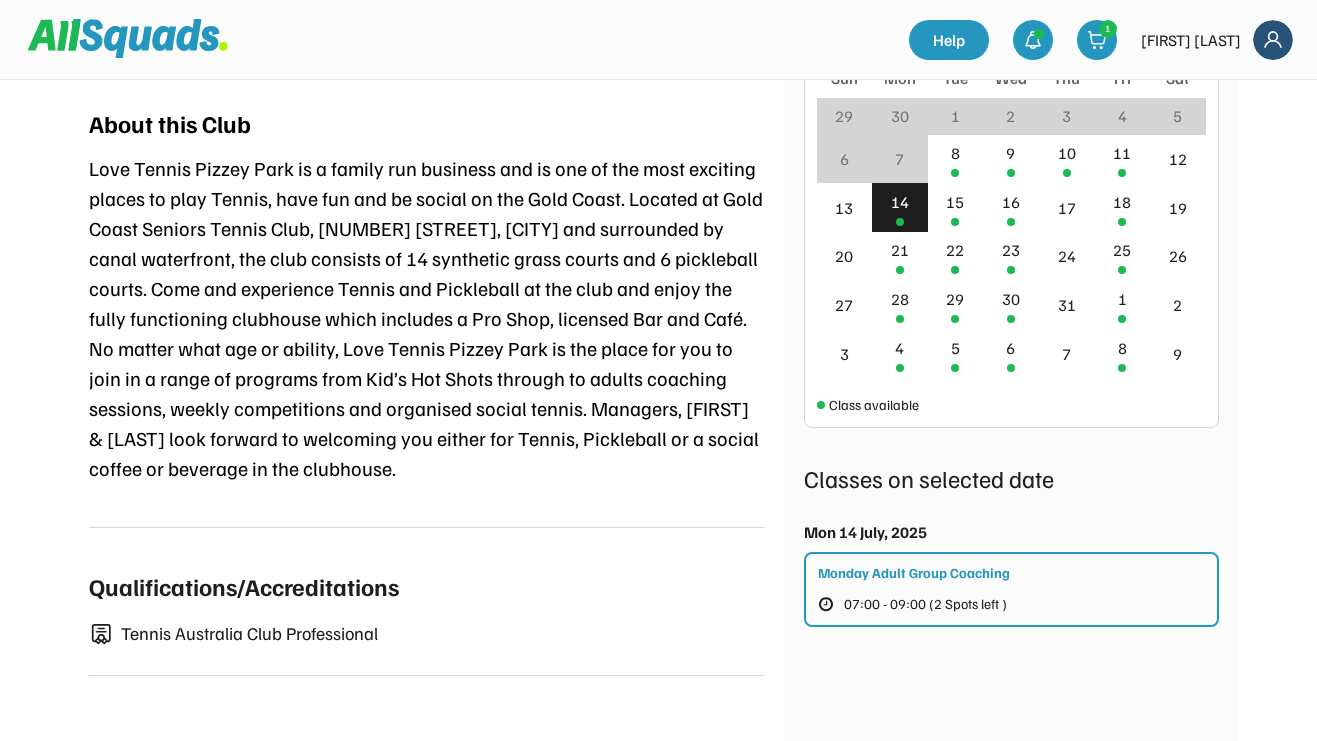 scroll, scrollTop: 1074, scrollLeft: 0, axis: vertical 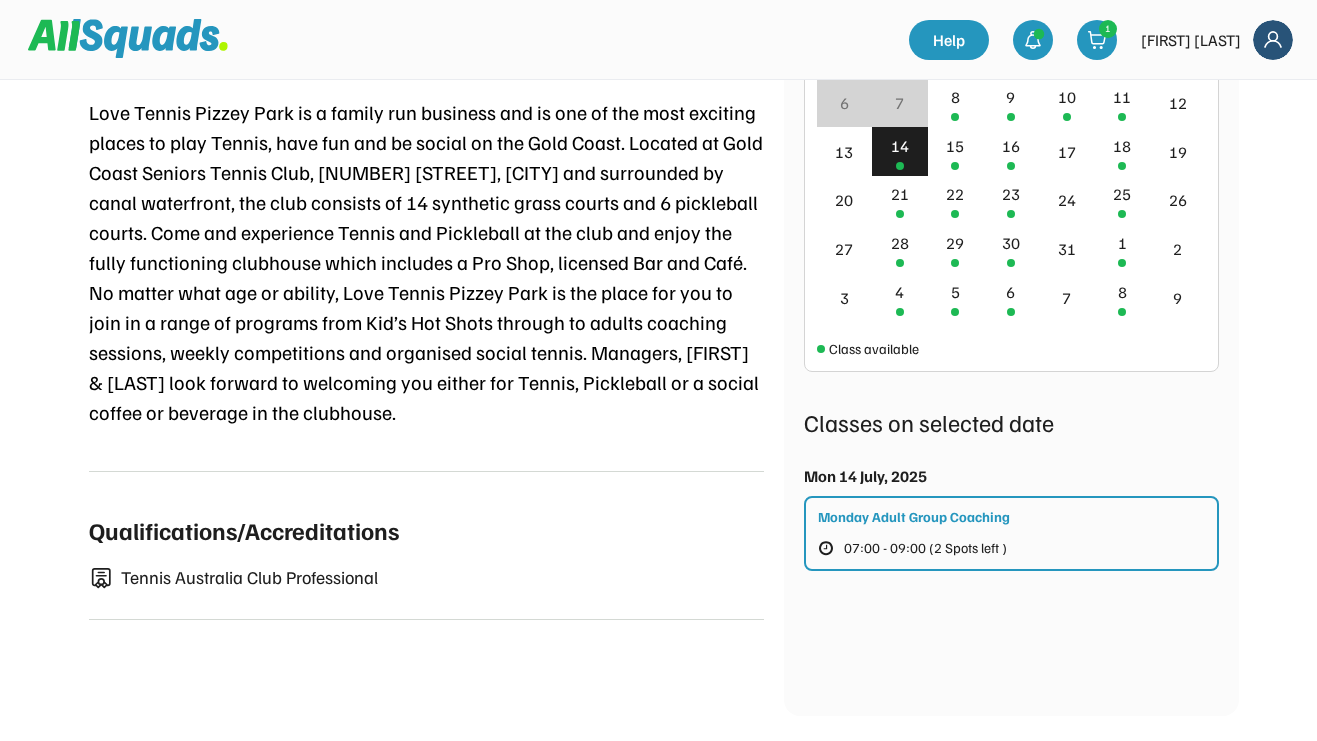 click on "07:00 - 09:00 (2 Spots left )" at bounding box center (932, 548) 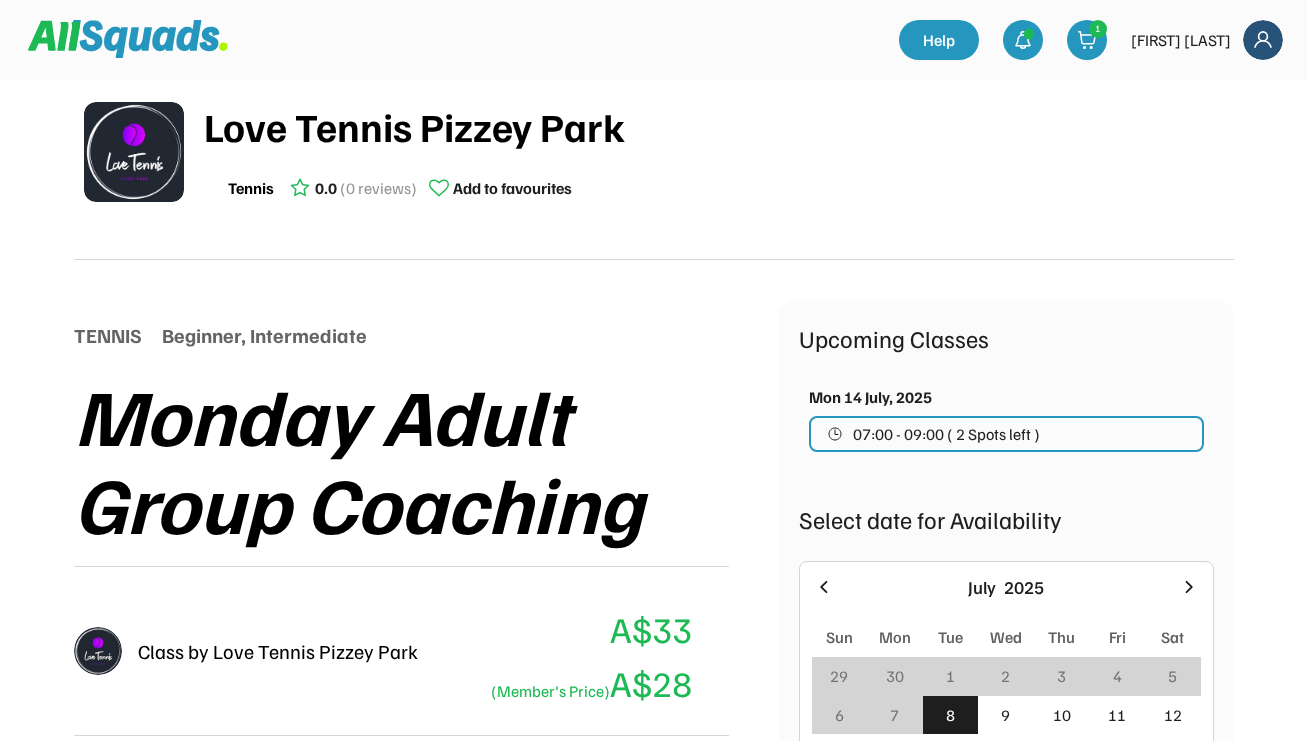 scroll, scrollTop: 20, scrollLeft: 0, axis: vertical 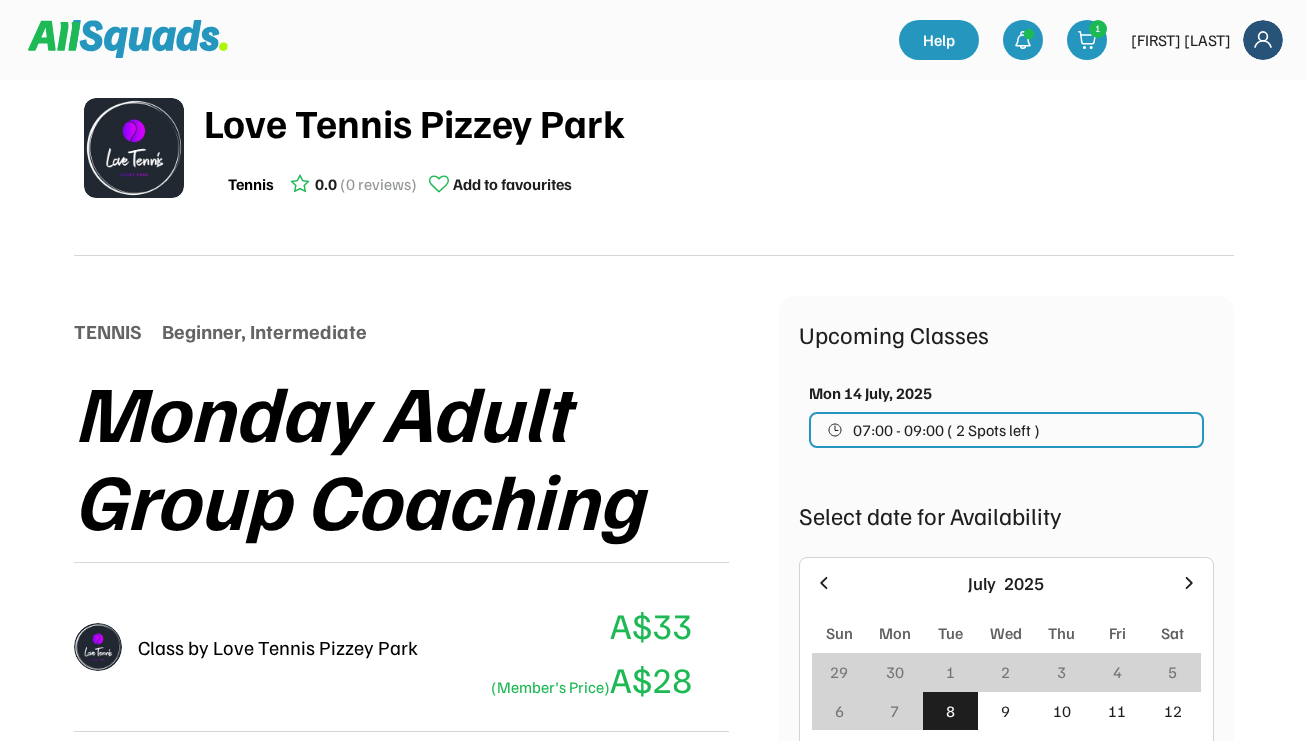 click on "07:00 - 09:00  ( 2 Spots left )" at bounding box center [946, 430] 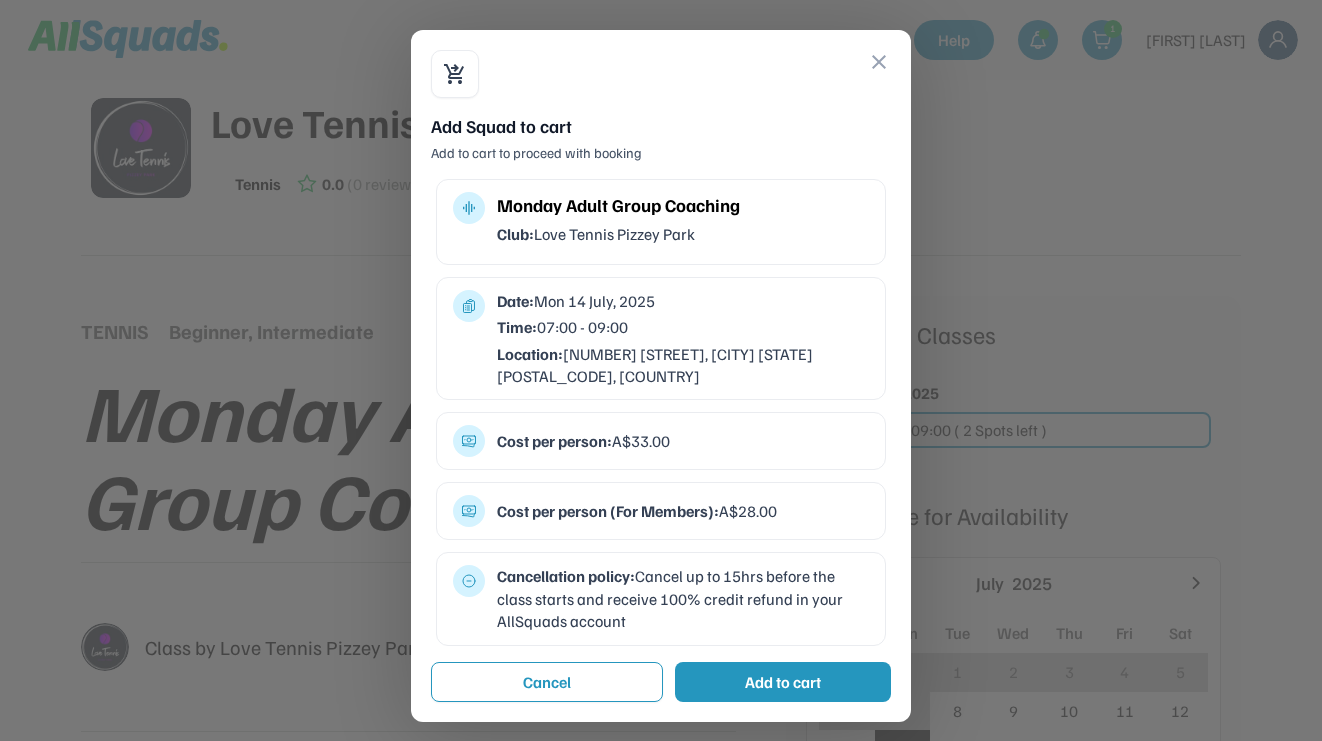 click on "Add to cart" at bounding box center (783, 682) 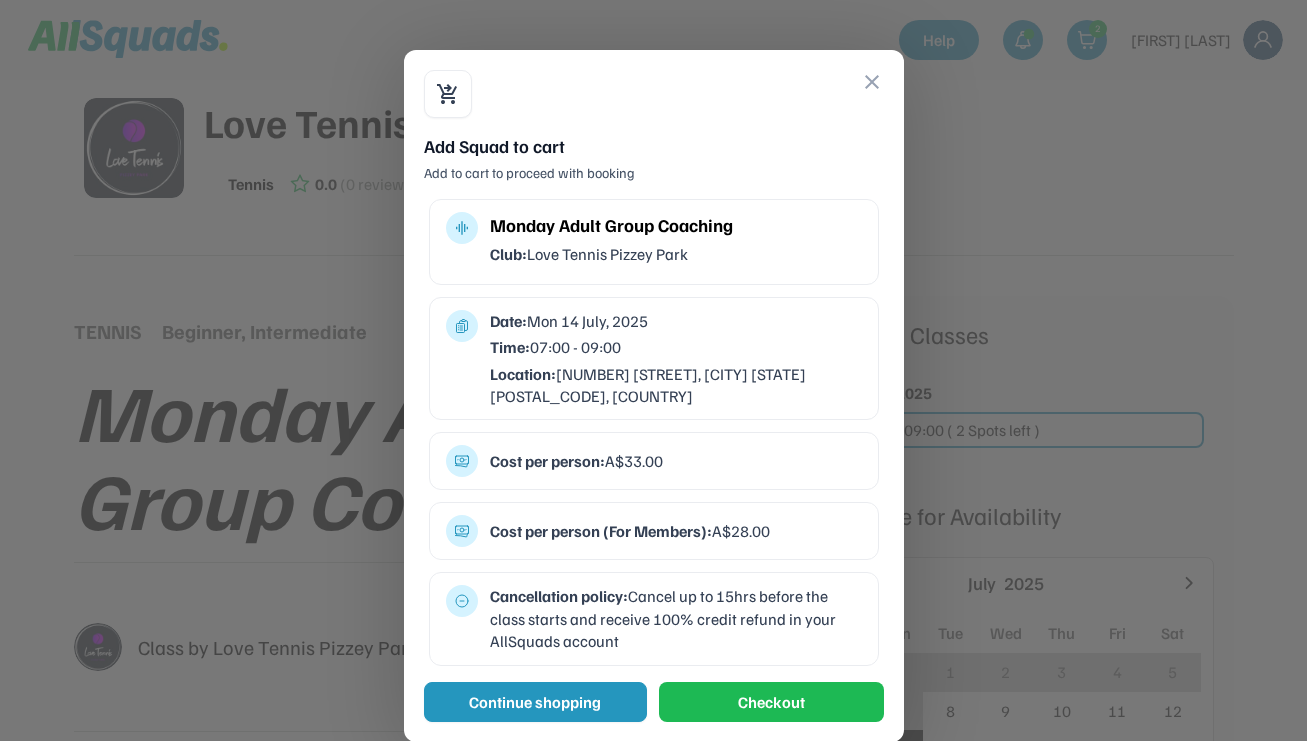 click on "Continue shopping" at bounding box center (535, 702) 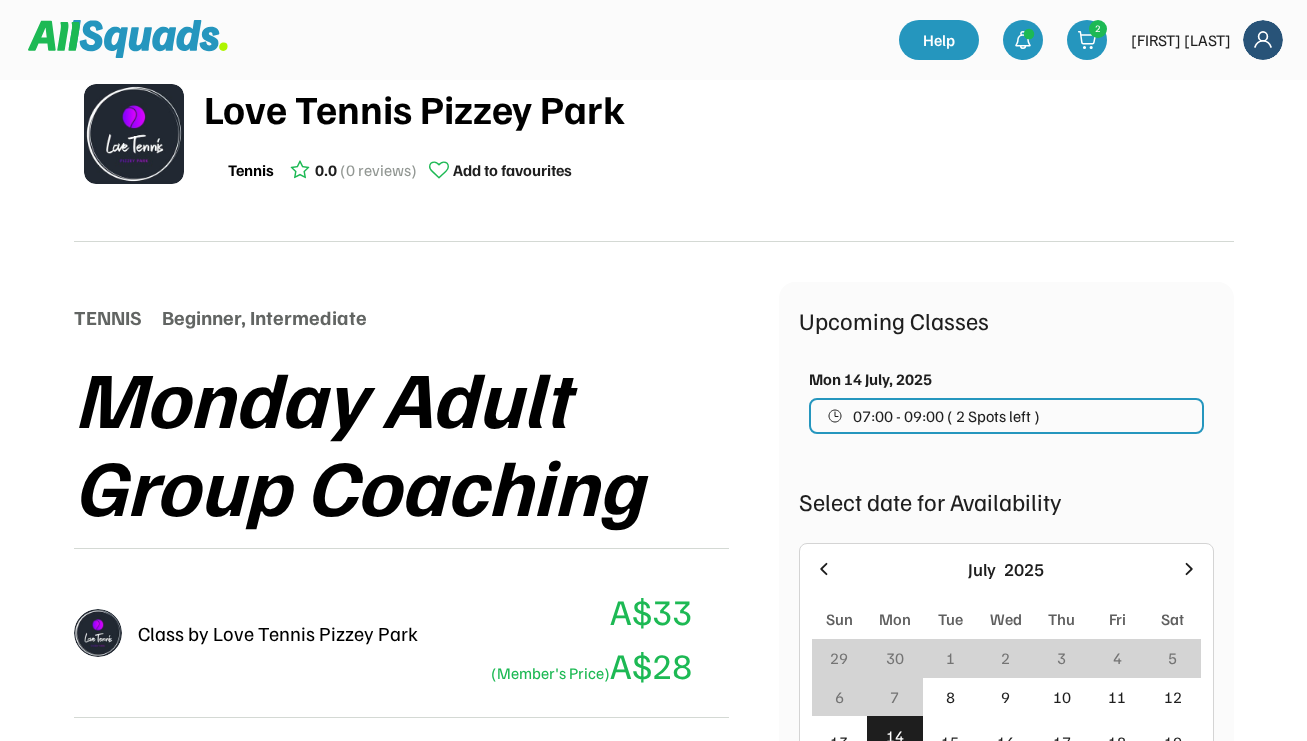 scroll, scrollTop: 0, scrollLeft: 0, axis: both 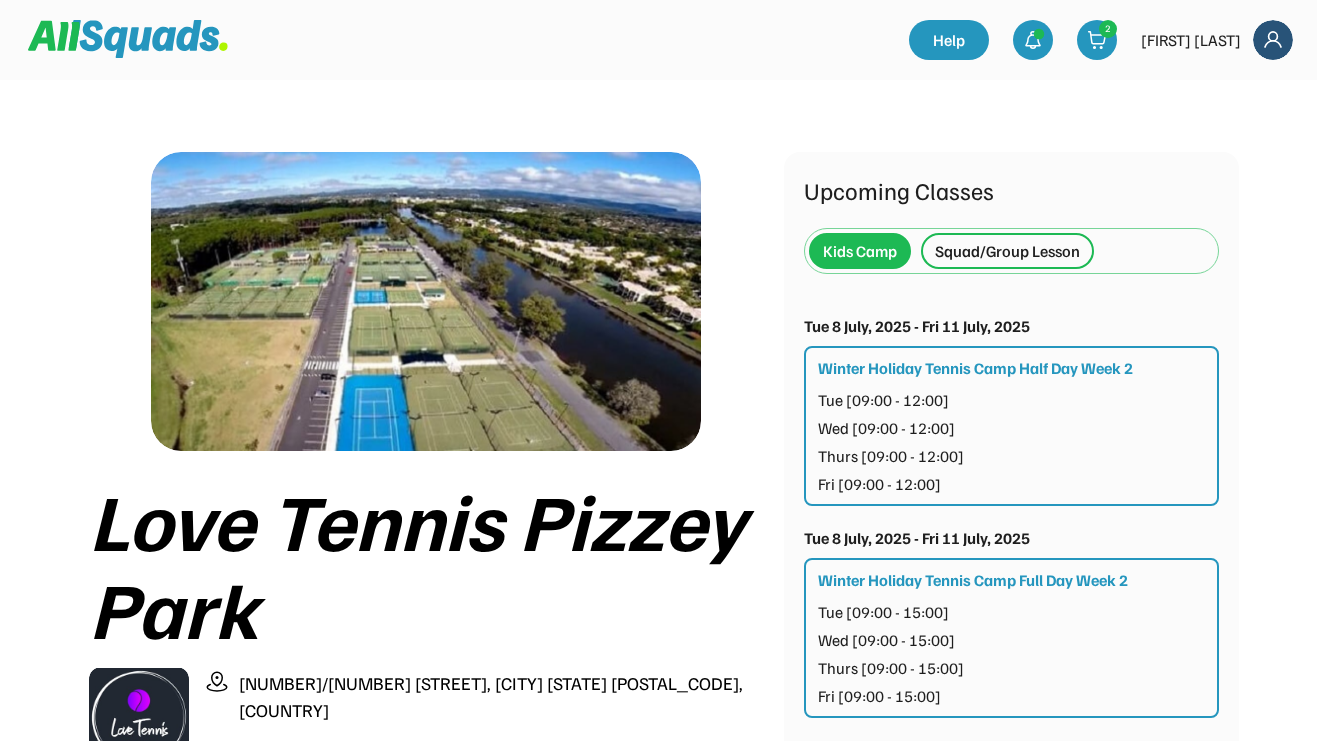 click on "Squad/Group Lesson" at bounding box center [1007, 251] 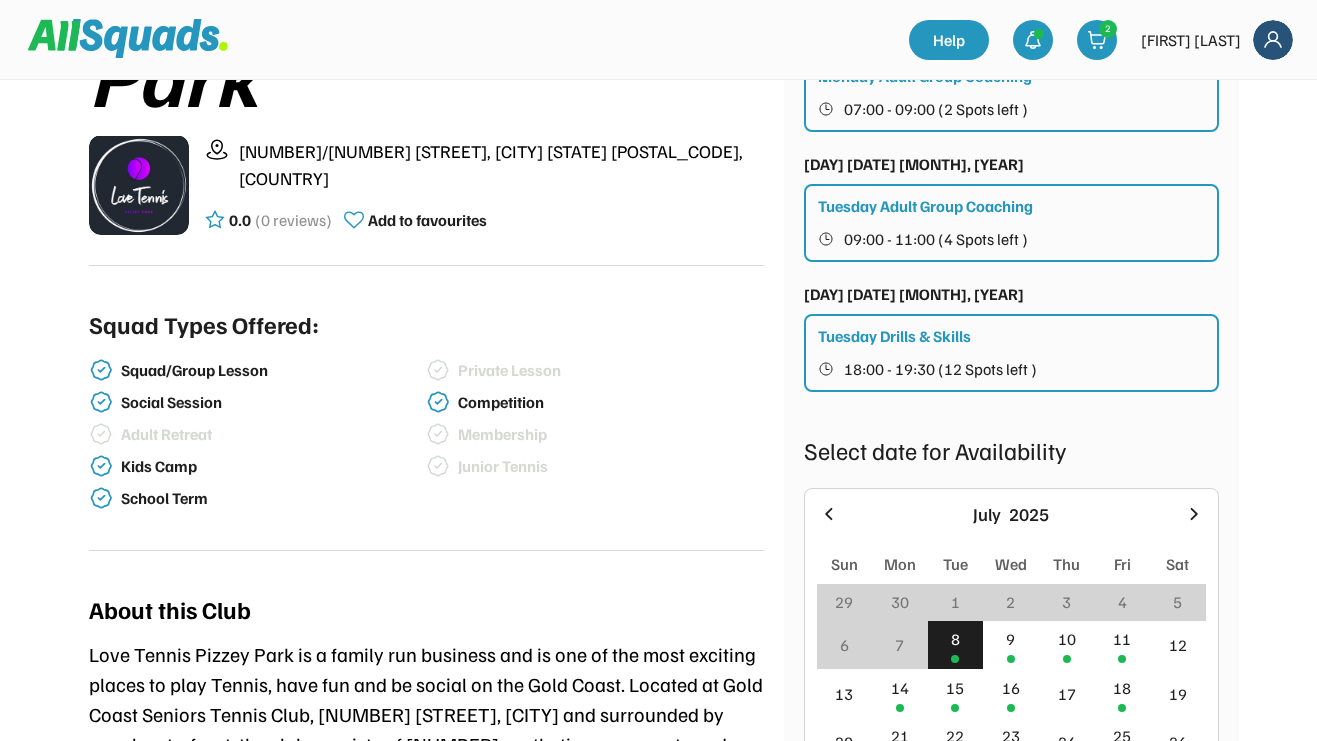 scroll, scrollTop: 860, scrollLeft: 0, axis: vertical 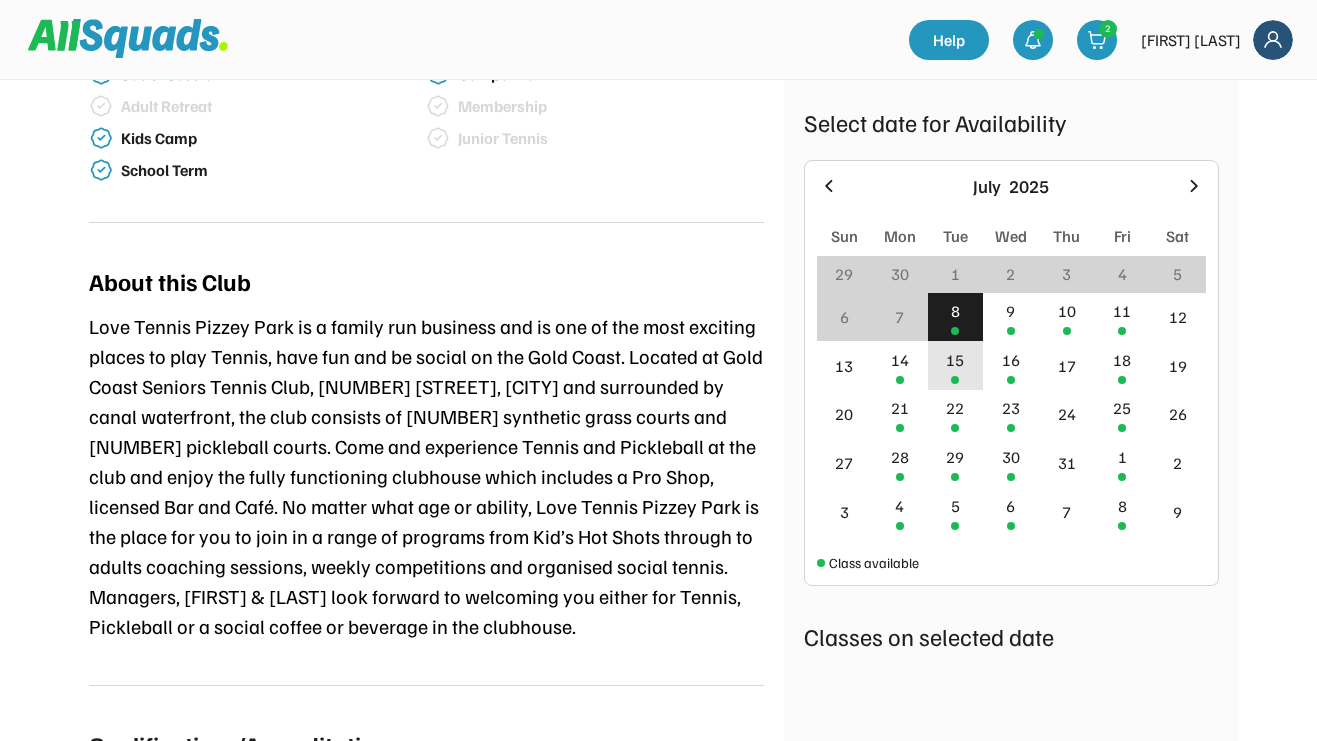 click at bounding box center (955, 380) 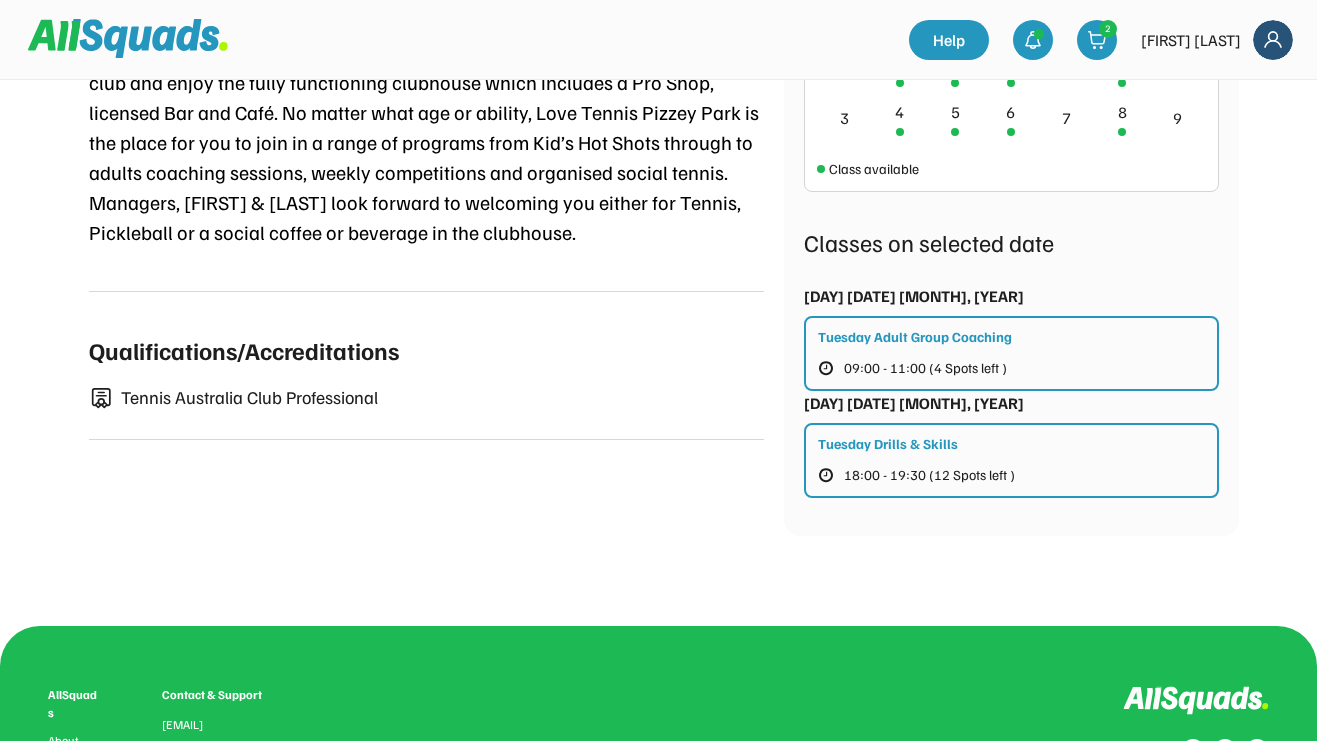 scroll, scrollTop: 1250, scrollLeft: 0, axis: vertical 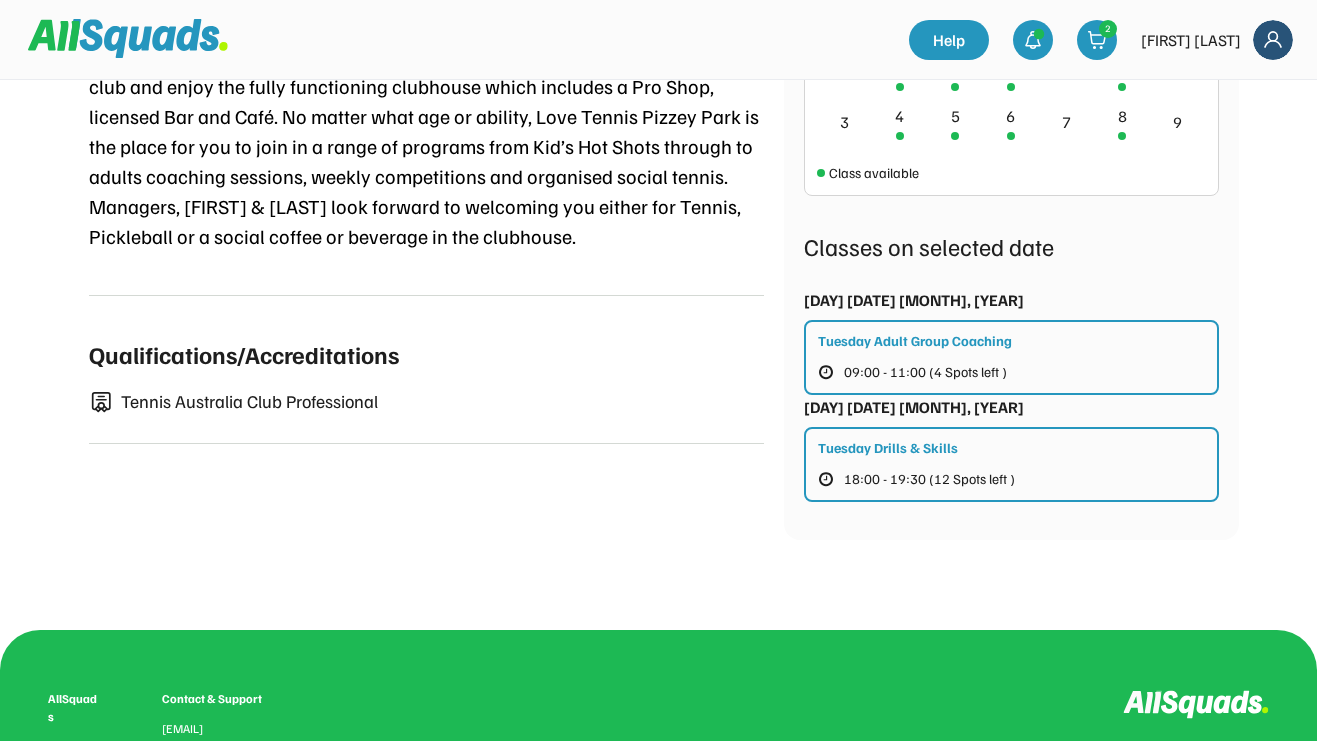 click on "09:00 - 11:00 (4 Spots left )" at bounding box center (925, 372) 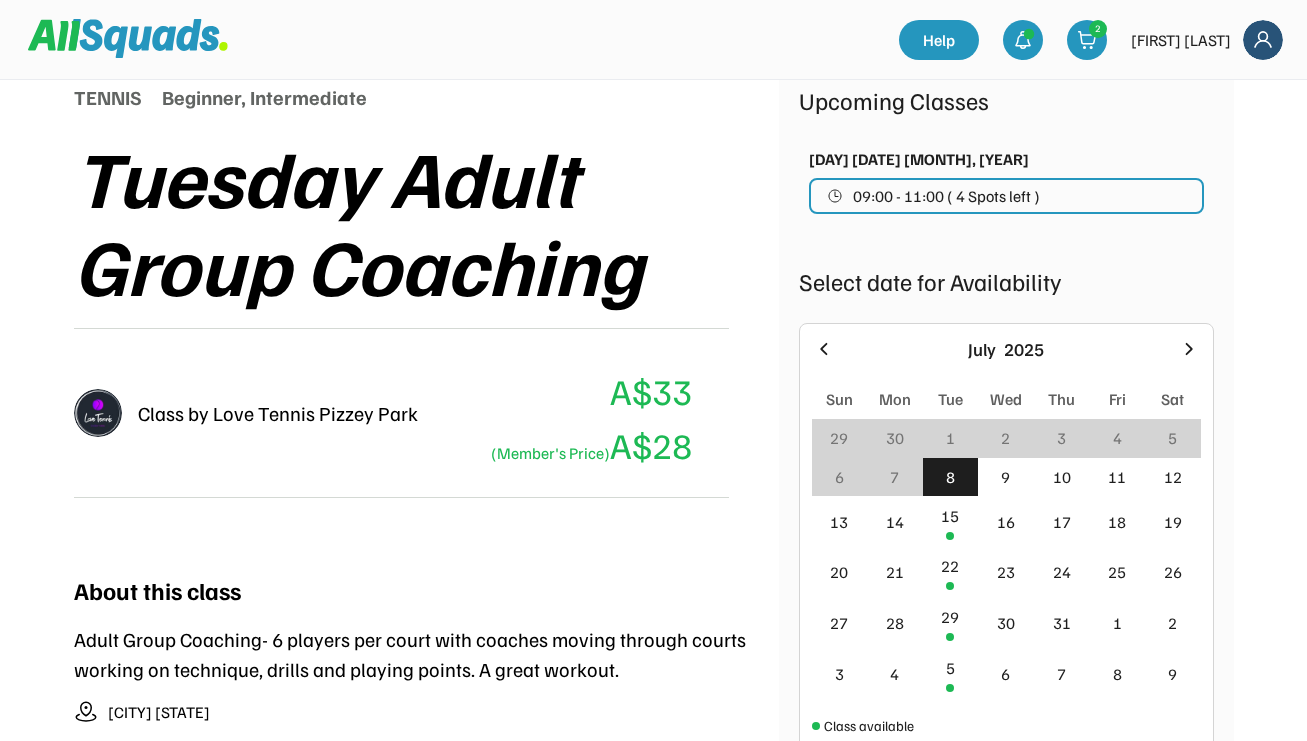 scroll, scrollTop: 276, scrollLeft: 0, axis: vertical 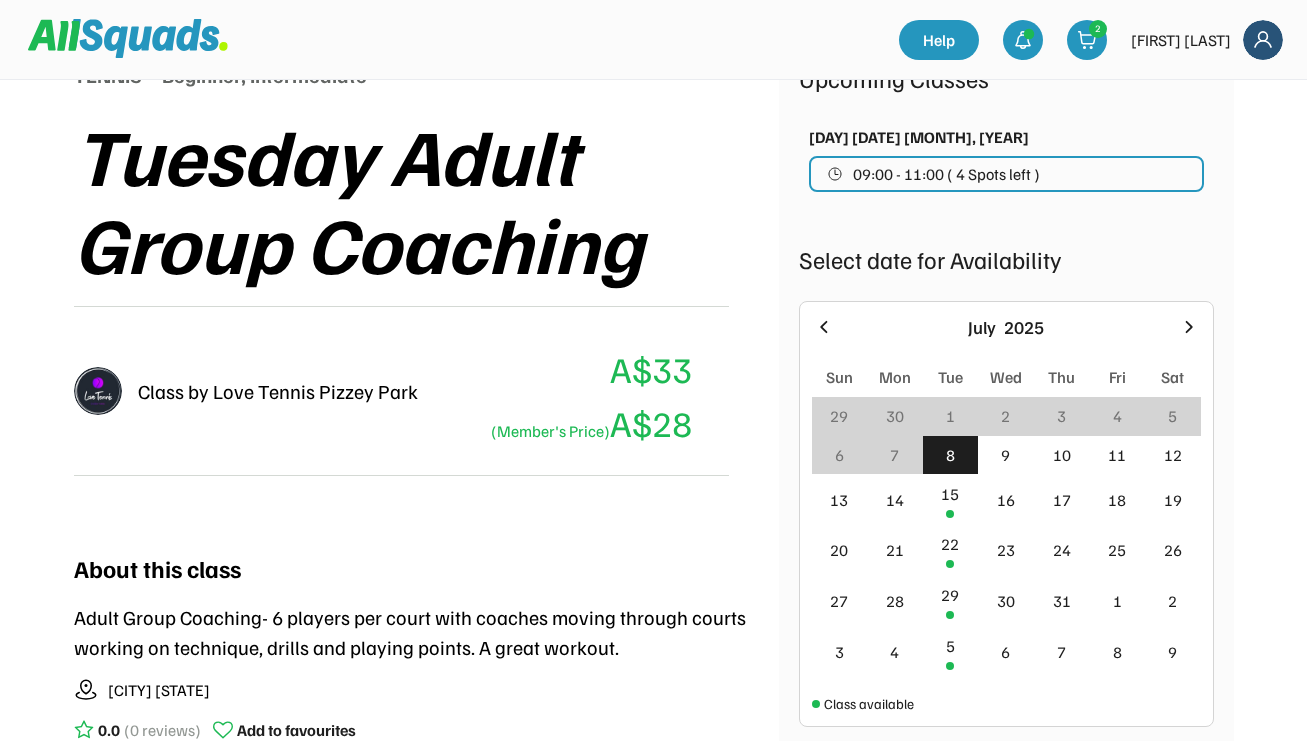 click on "09:00 - 11:00  ( 4 Spots left )" at bounding box center [946, 174] 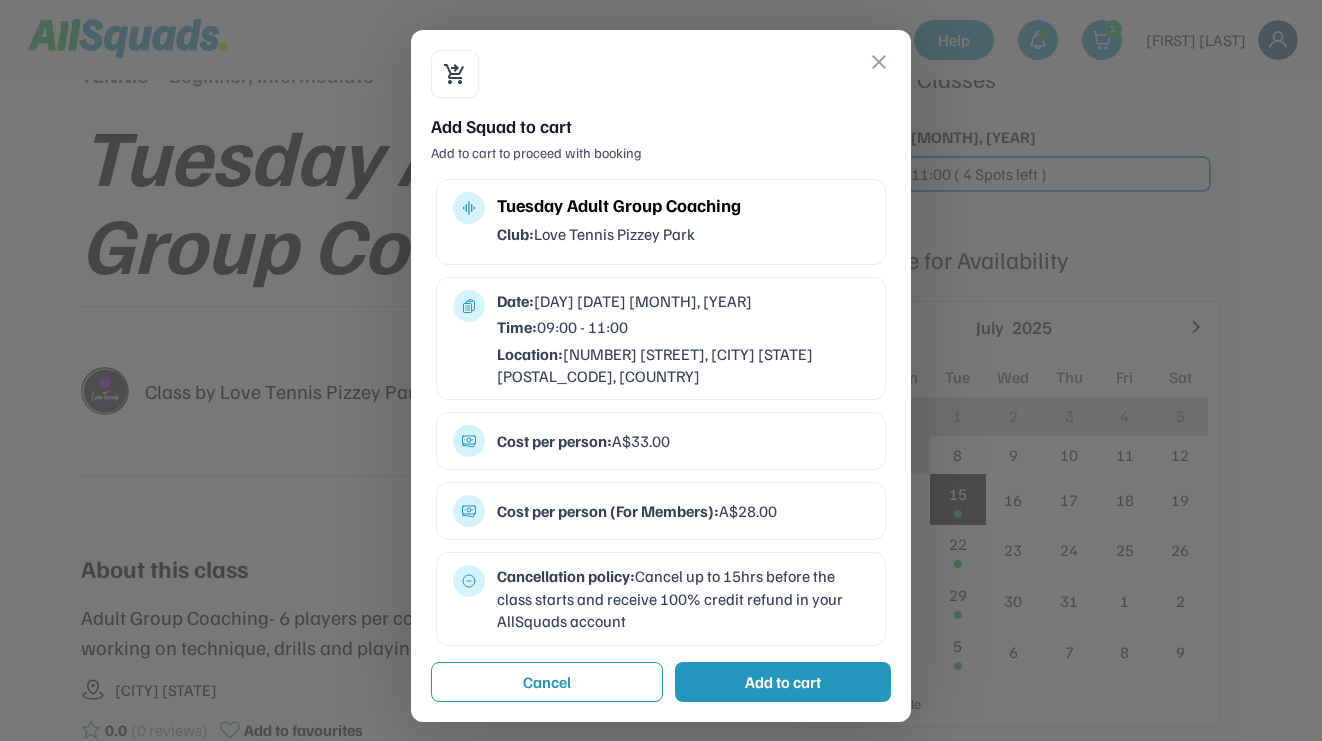 click on "Add to cart" at bounding box center [783, 682] 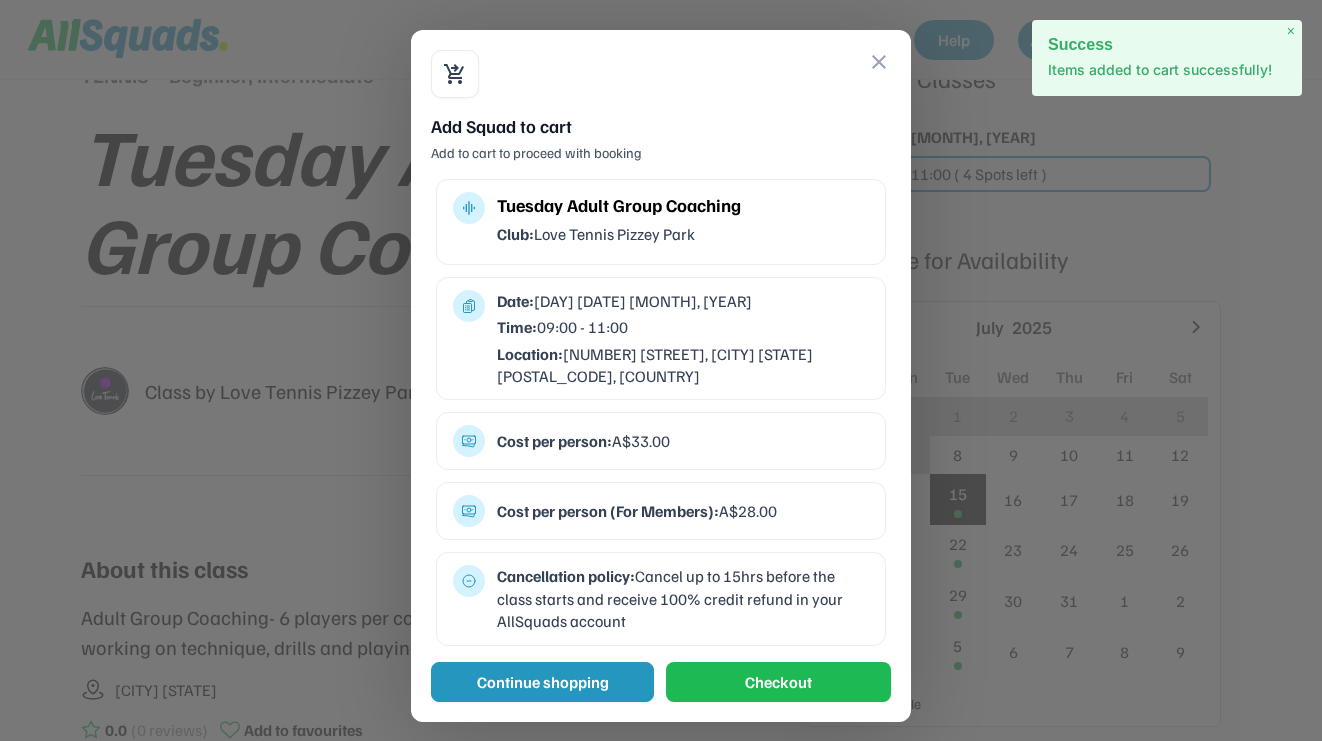 click on "Continue shopping" at bounding box center [542, 682] 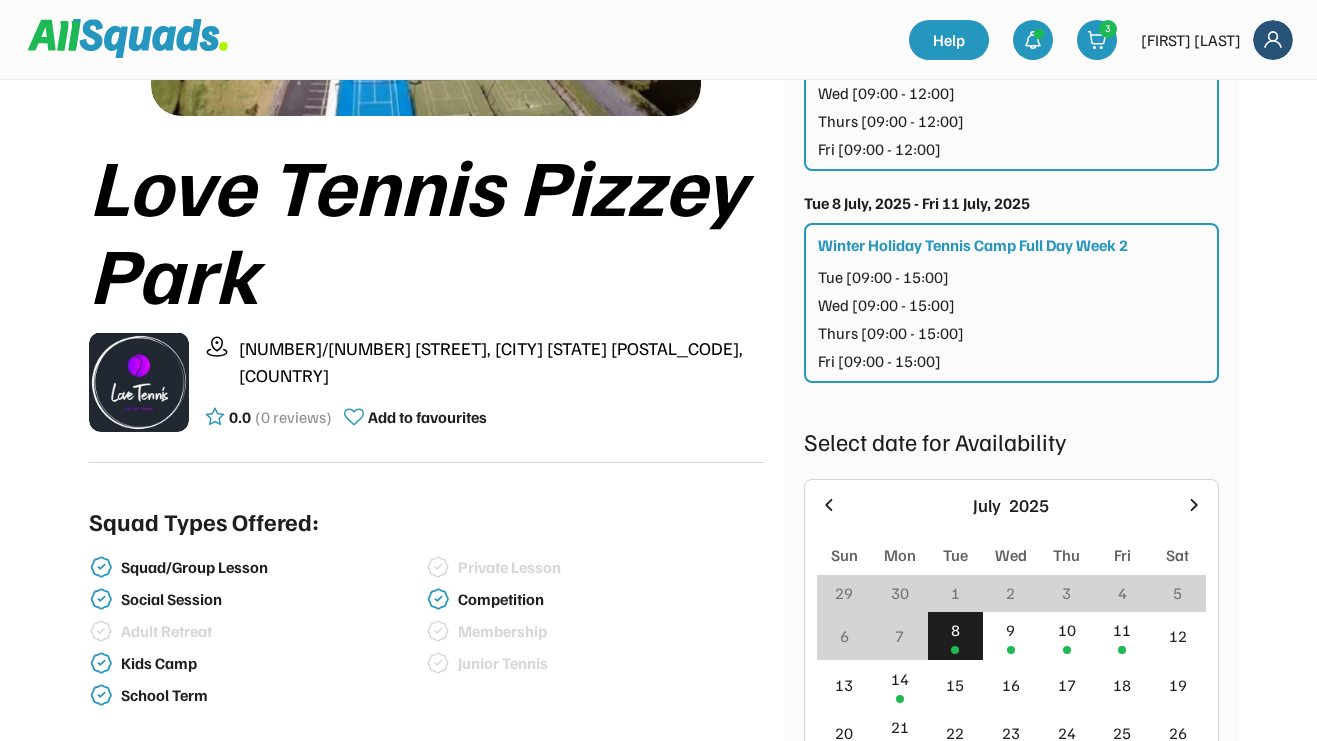 scroll, scrollTop: 164, scrollLeft: 0, axis: vertical 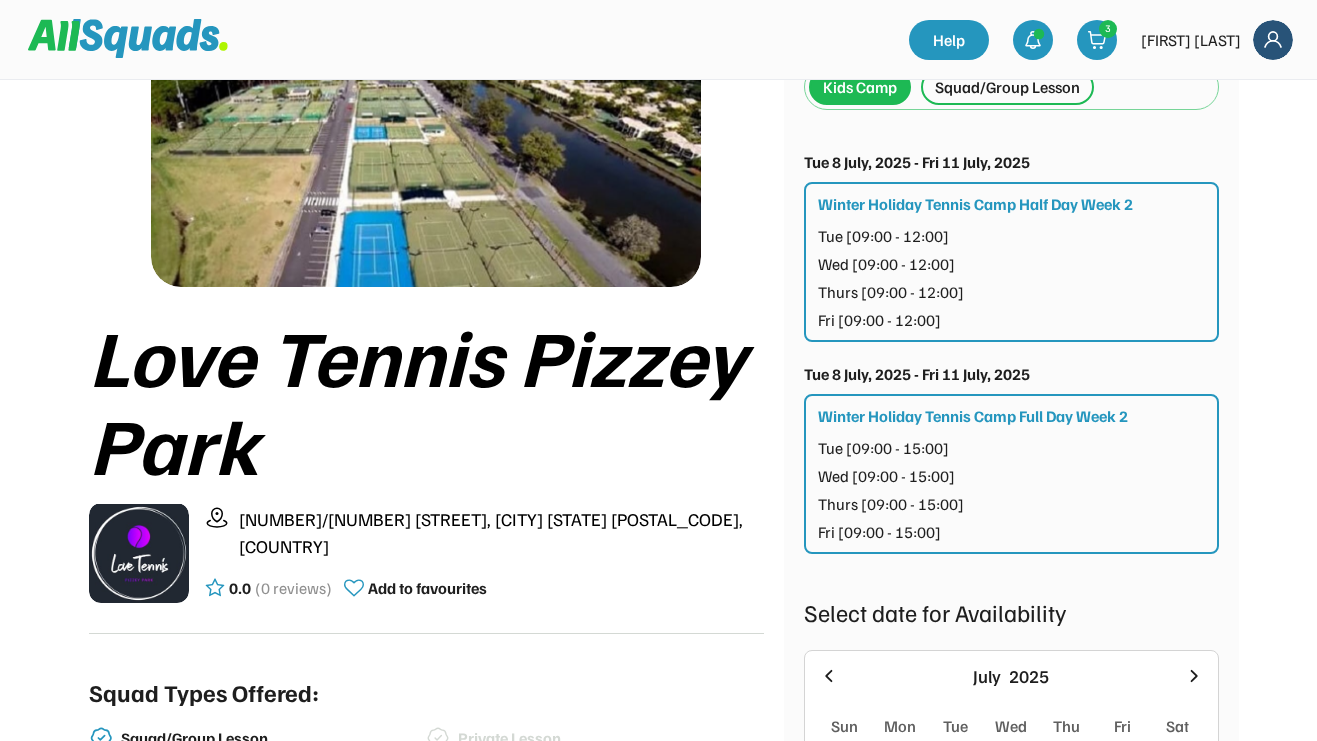 click on "Squad/Group Lesson" at bounding box center (1007, 87) 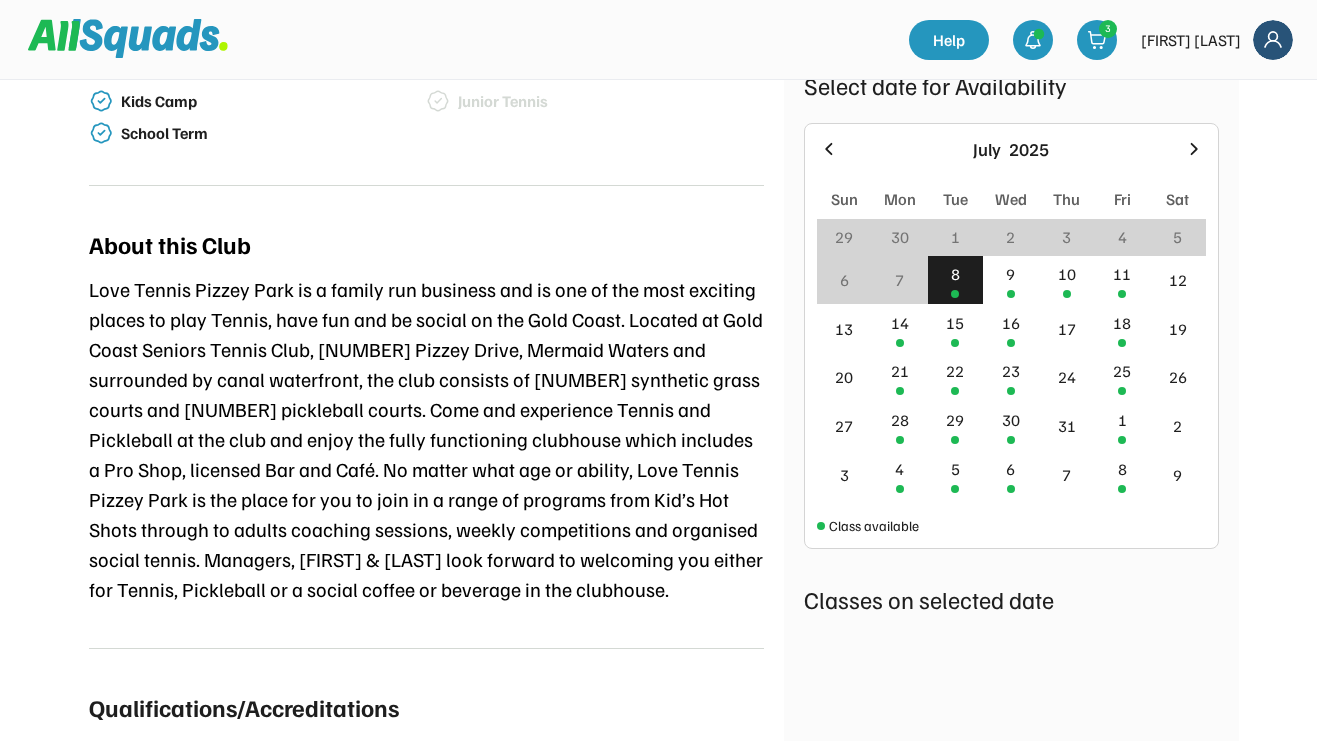 scroll, scrollTop: 975, scrollLeft: 0, axis: vertical 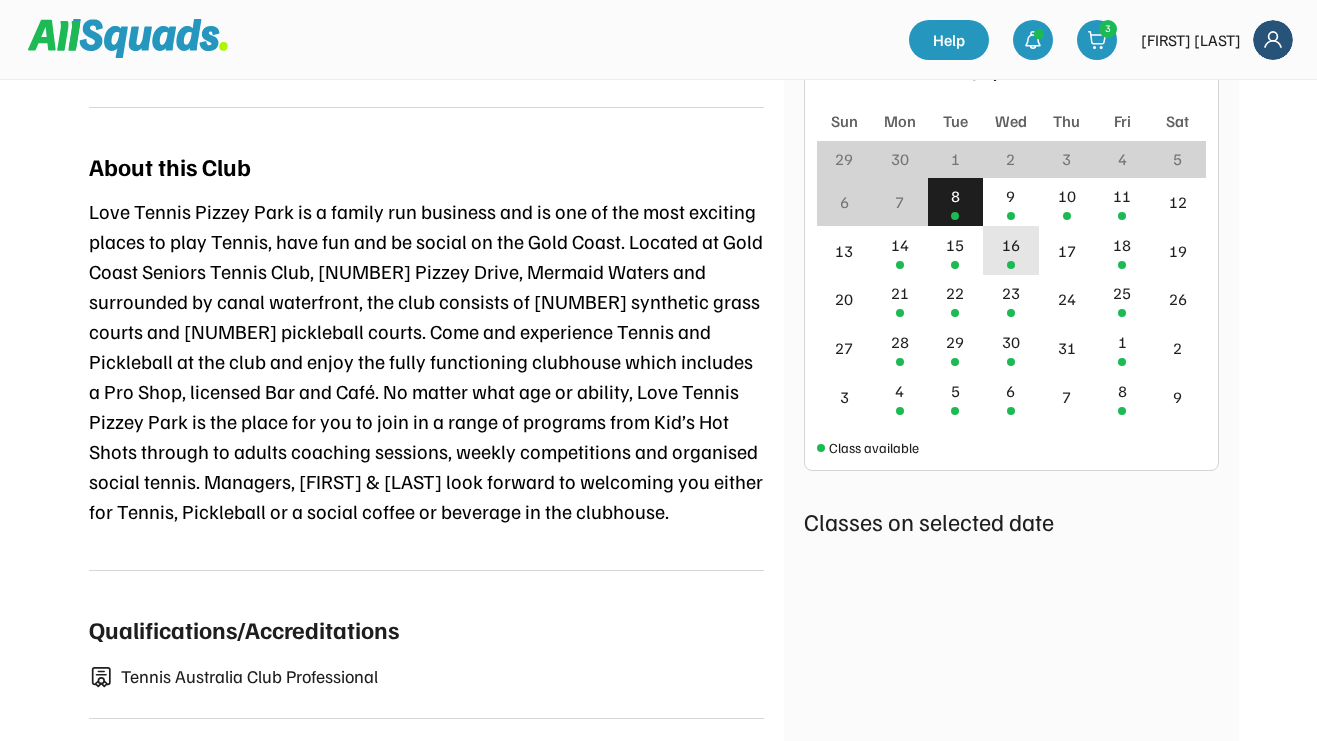 click on "16" at bounding box center [1011, 245] 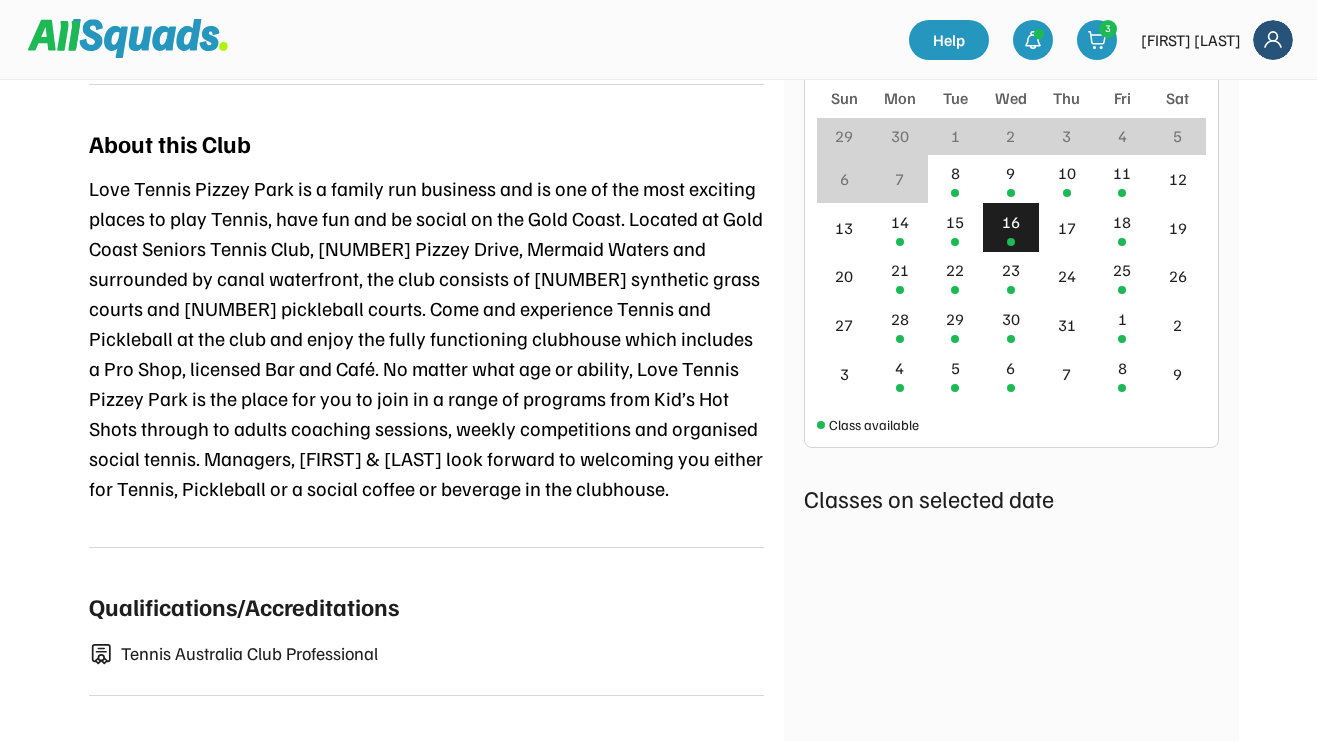 scroll, scrollTop: 1002, scrollLeft: 0, axis: vertical 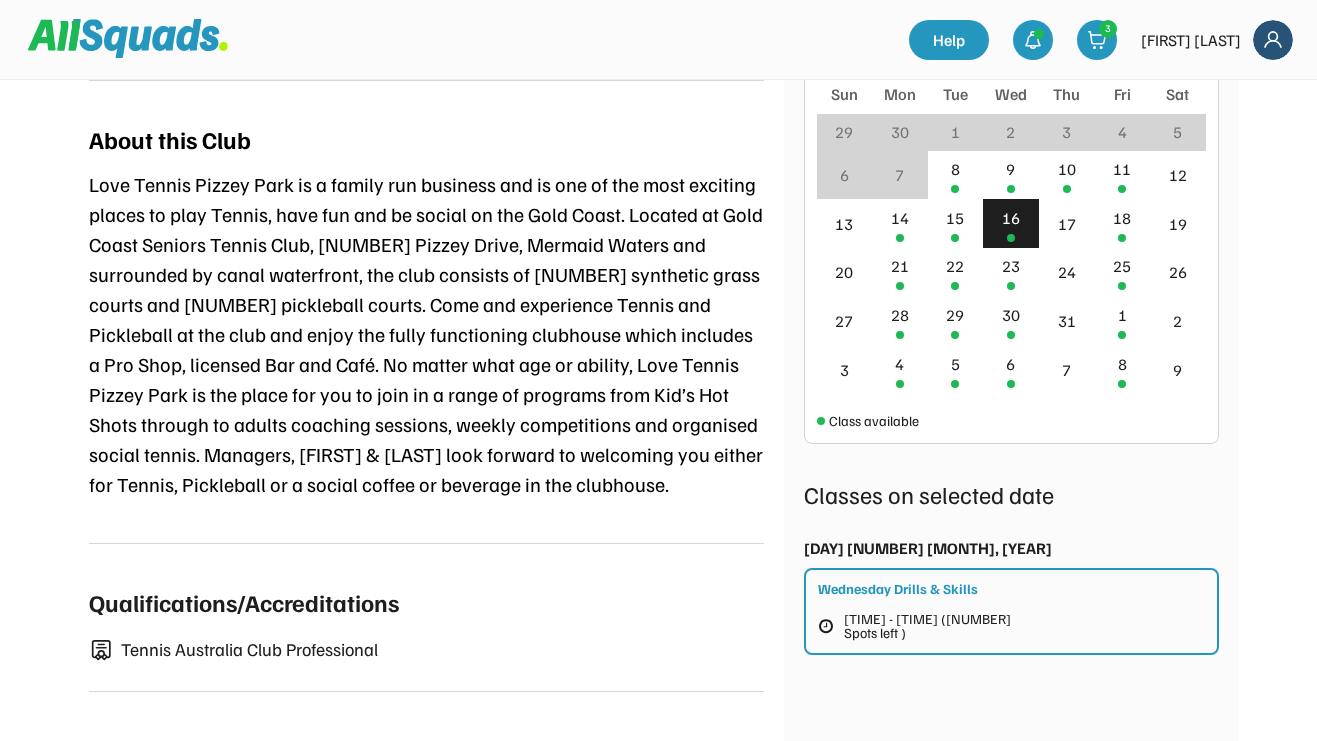 click on "09:00 - 11:00 (12 Spots left )" at bounding box center [932, 626] 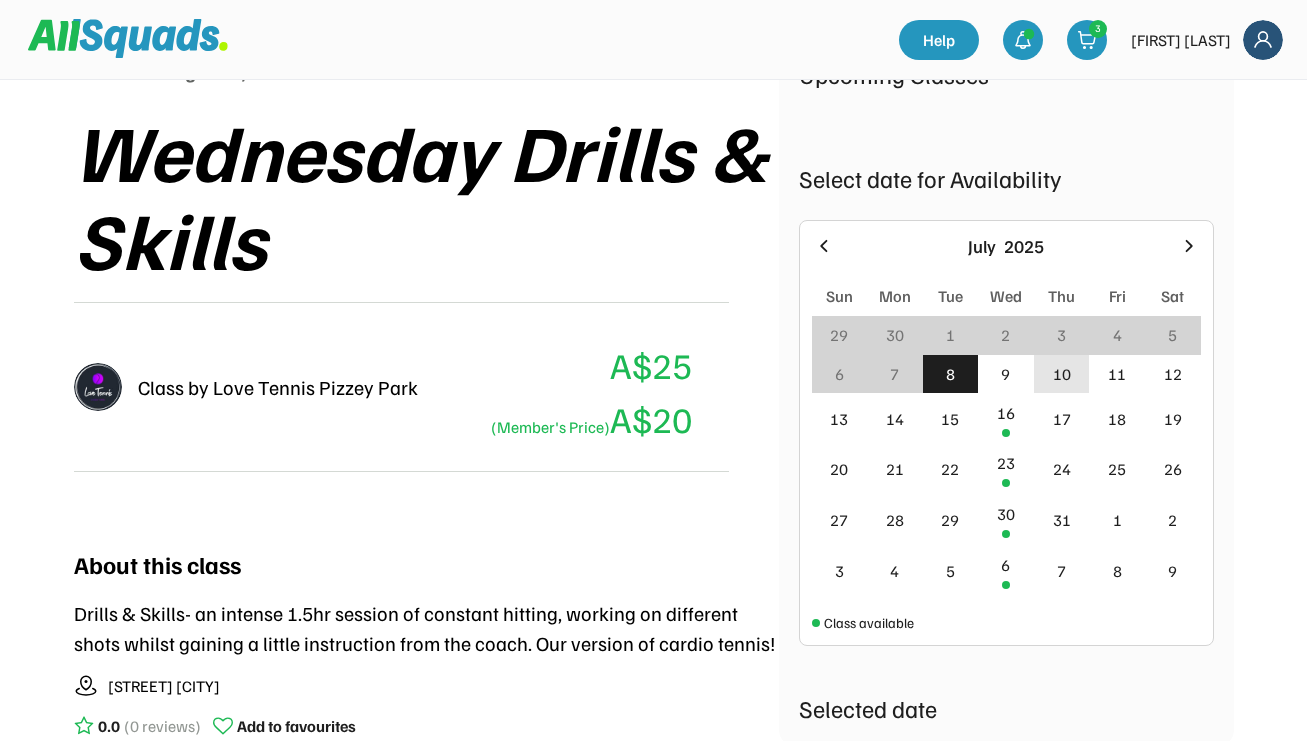 scroll, scrollTop: 441, scrollLeft: 0, axis: vertical 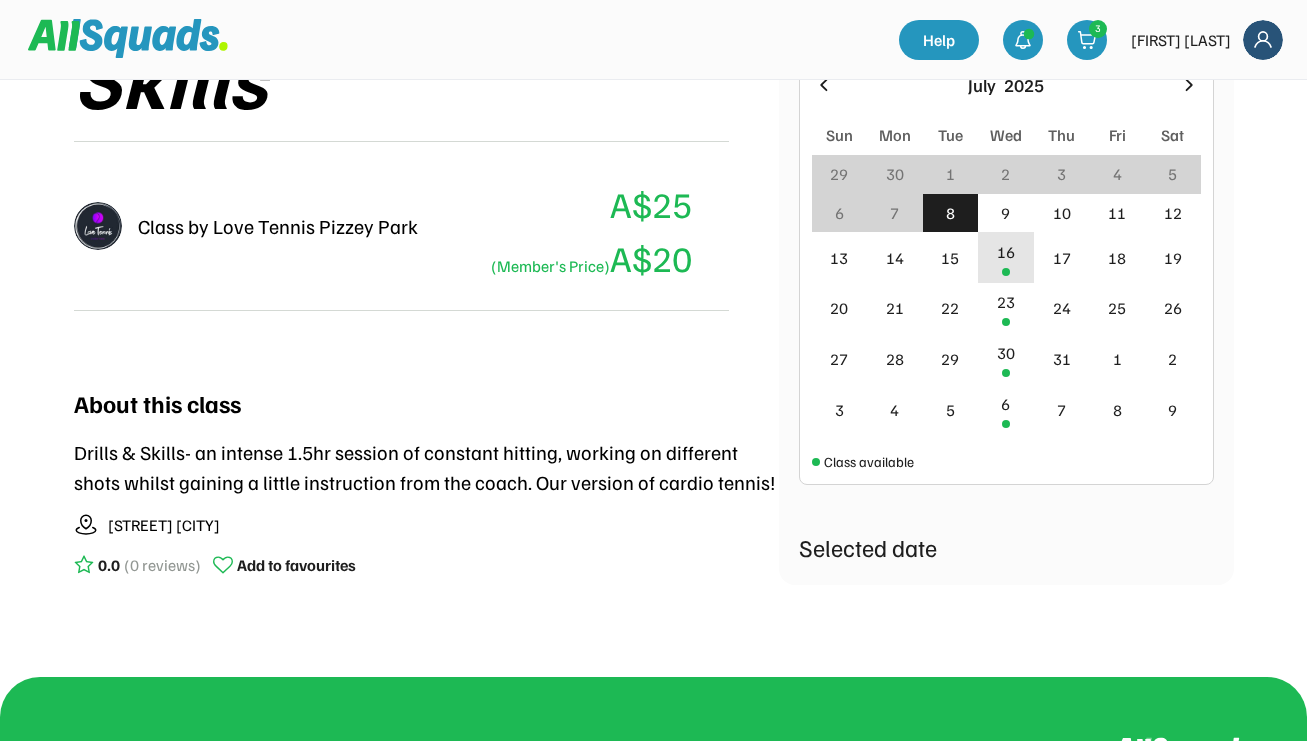click on "16" at bounding box center [1006, 257] 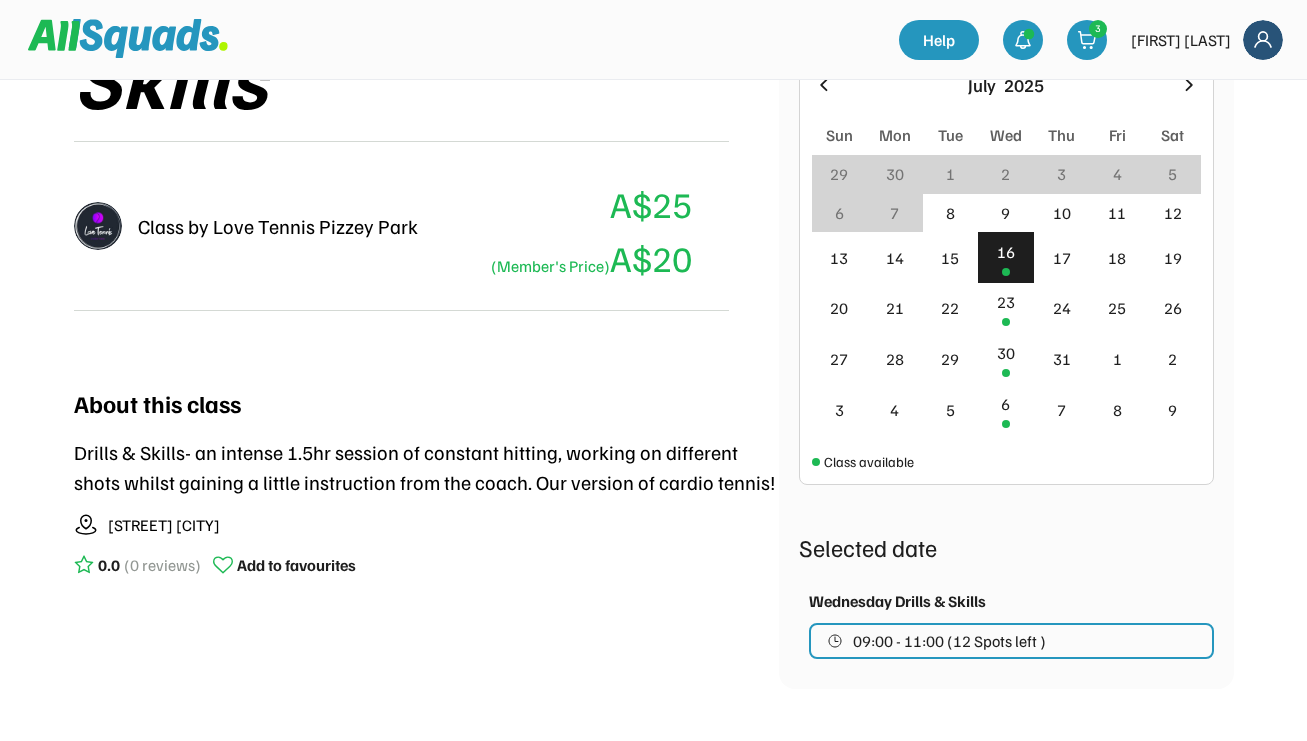 click on "09:00 - 11:00 (12 Spots left )" at bounding box center [1011, 641] 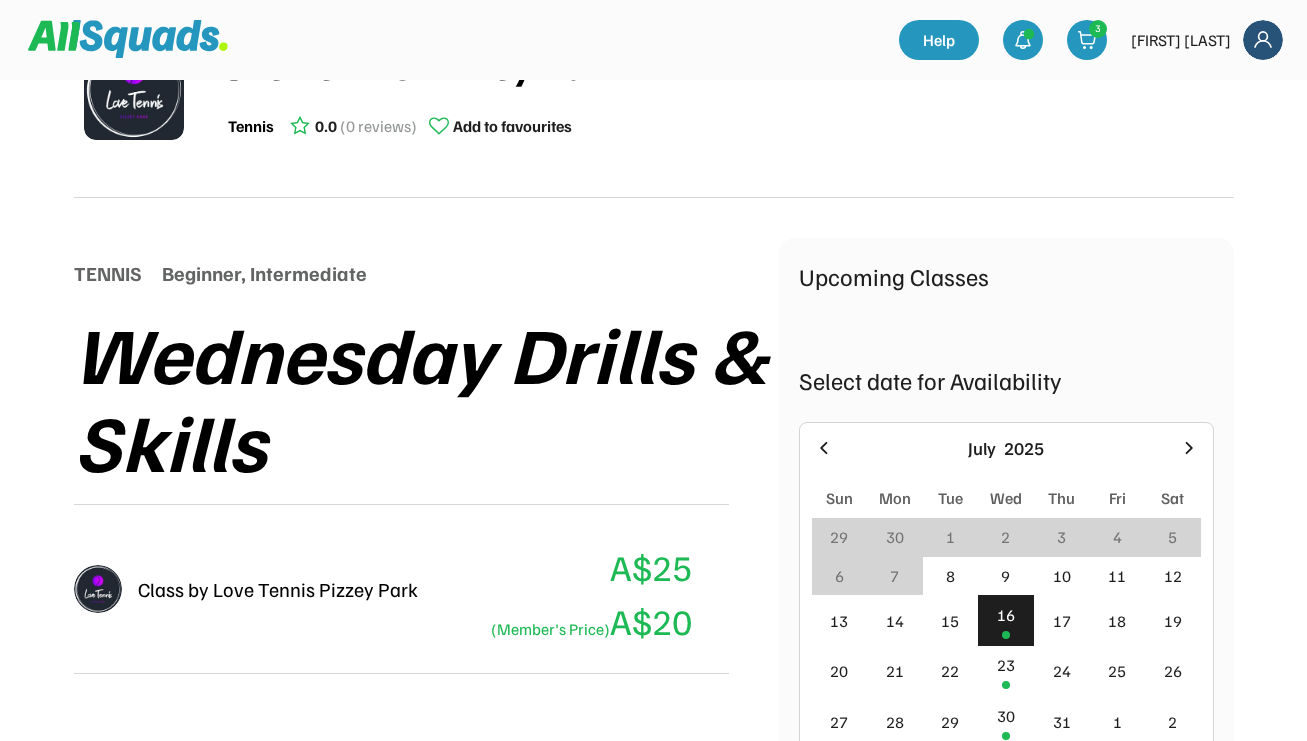 scroll, scrollTop: 0, scrollLeft: 0, axis: both 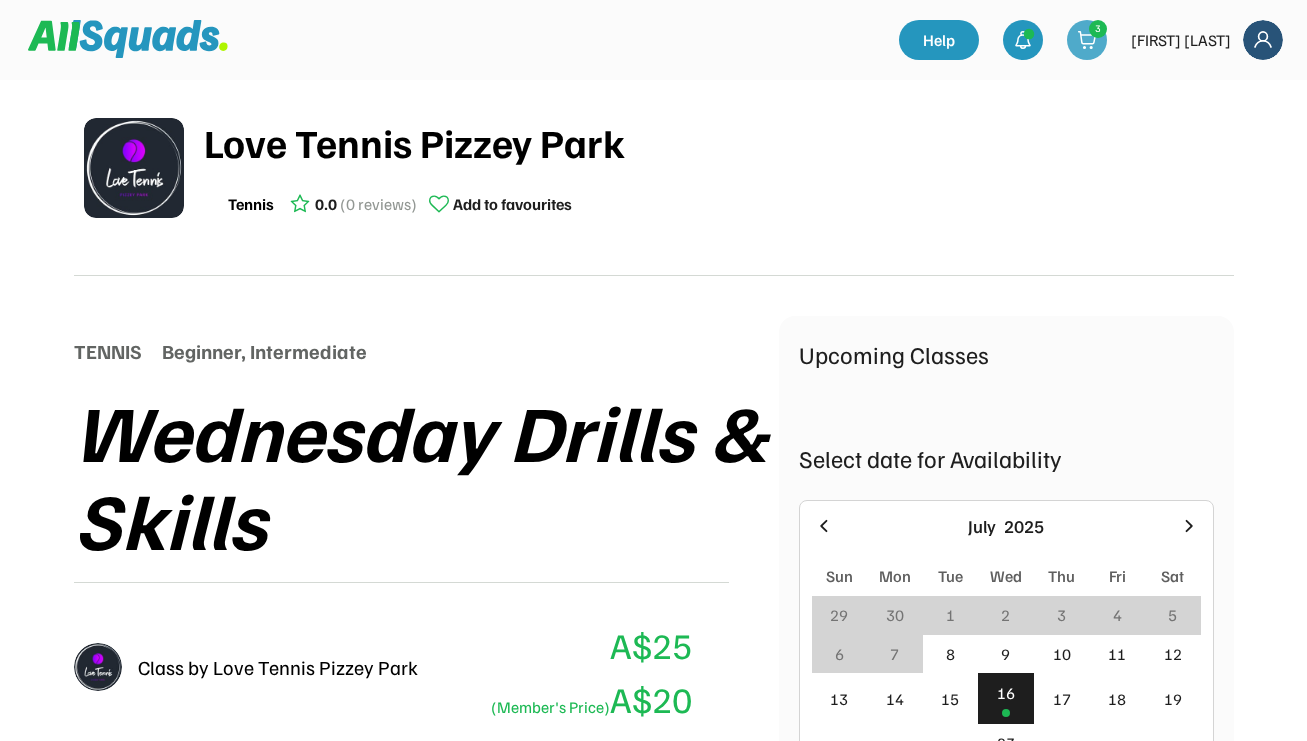 click on "3" at bounding box center (1098, 28) 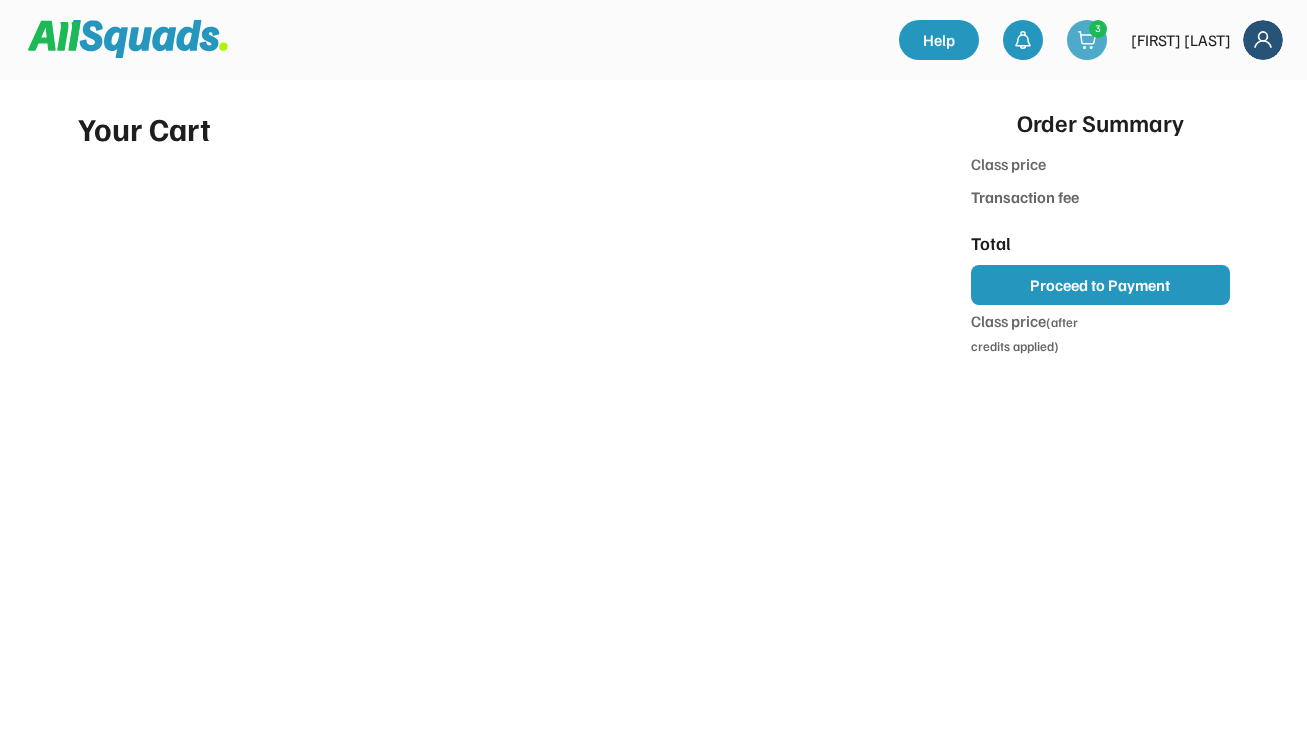 scroll, scrollTop: 0, scrollLeft: 0, axis: both 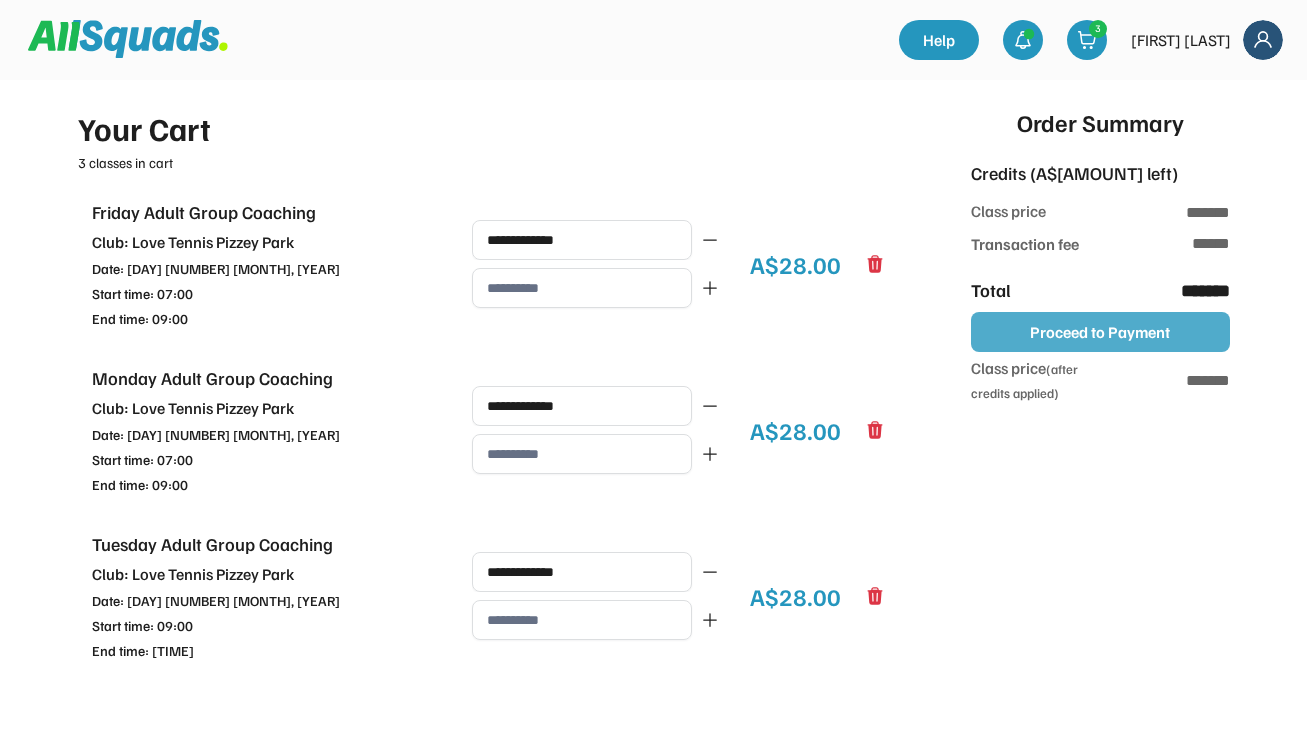 click on "Proceed to Payment" at bounding box center (1100, 332) 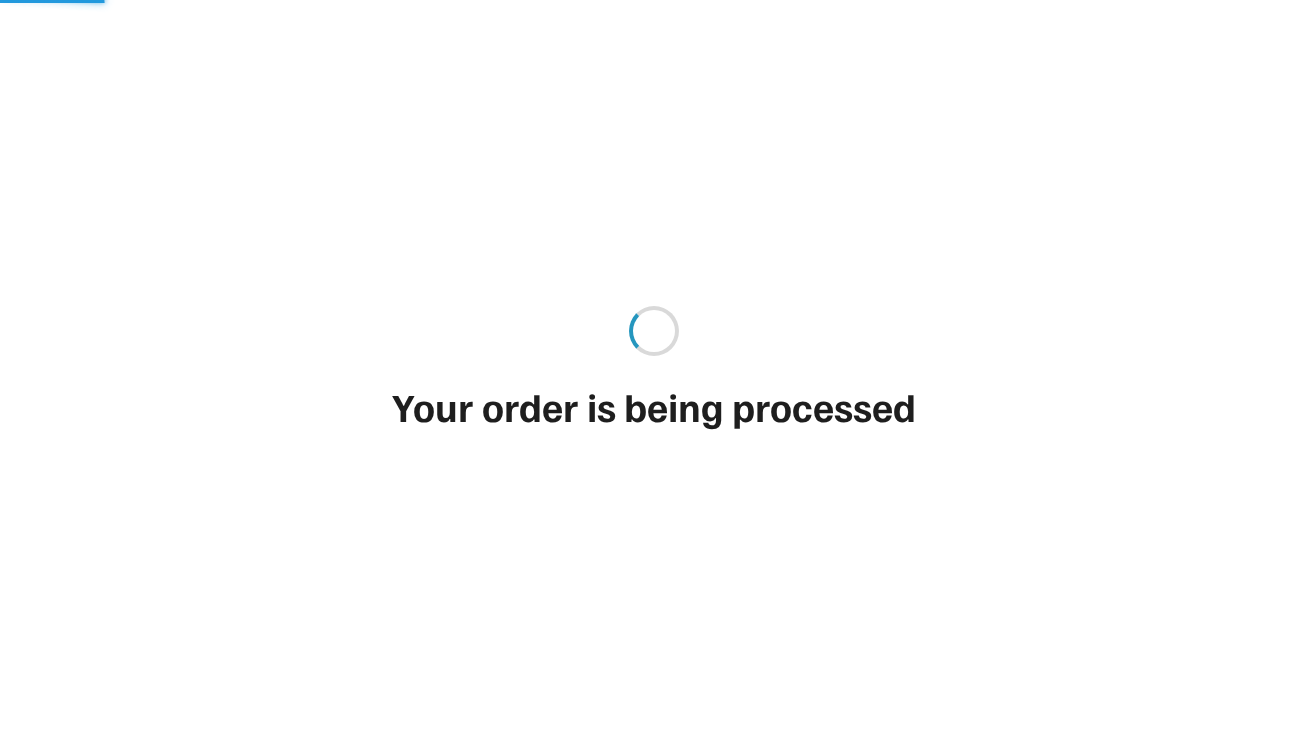 scroll, scrollTop: 0, scrollLeft: 0, axis: both 